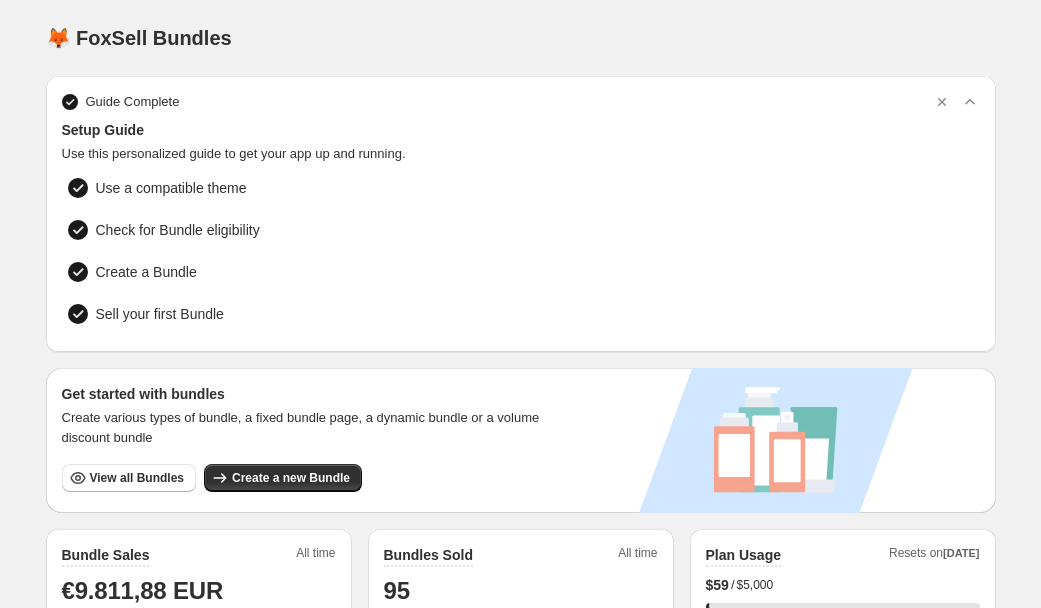 scroll, scrollTop: 0, scrollLeft: 0, axis: both 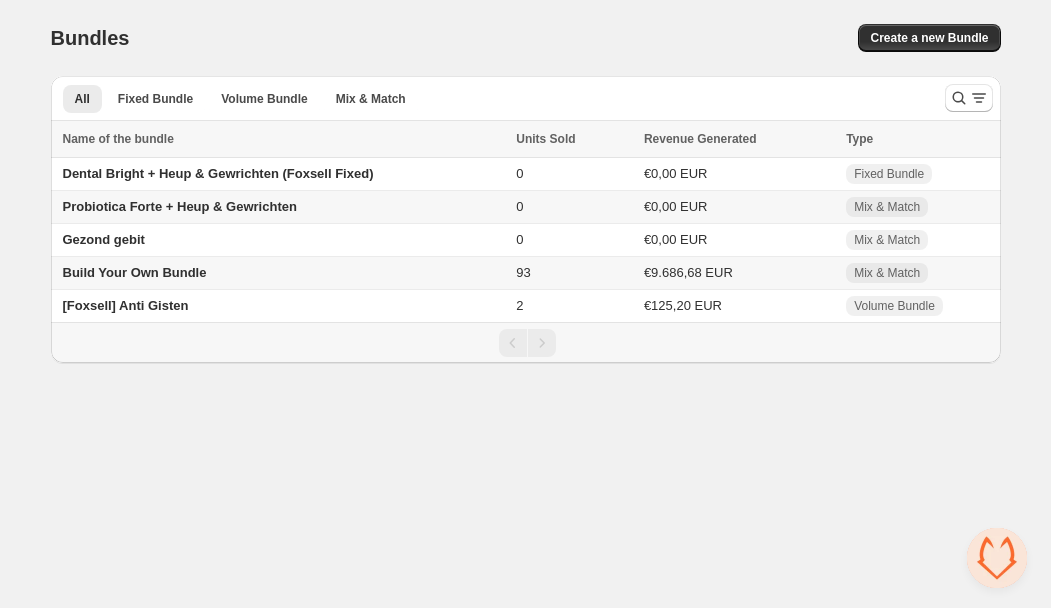 click on "Home Bundles Analytics Plan and Billing Bundles. This page is ready Bundles Create a new Bundle All Fixed Bundle Volume Bundle Mix & Match More views All Fixed Bundle Volume Bundle Mix & Match More views Name of the bundle Name of the bundle Units Sold Revenue Generated Type Select all 5 Bundles 0 selected Name of the bundle Units Sold Revenue Generated Type Dental Bright + Heup & Gewrichten (Foxsell Fixed) 0 €0,00 EUR Fixed Bundle Probiotica Forte + Heup & Gewrichten 0 €0,00 EUR Mix & Match Gezond gebit 0 €0,00 EUR Mix & Match Build Your Own Bundle 93 €9.686,68 EUR Mix & Match [Foxsell] Anti Gisten 2 €125,20 EUR Volume Bundle" at bounding box center (525, 304) 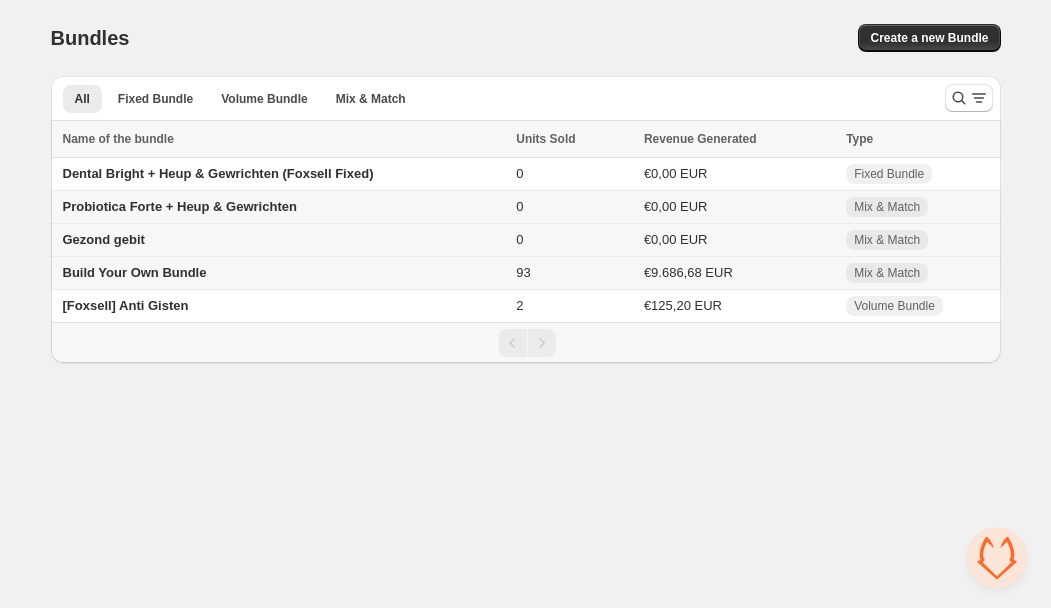 click on "Gezond gebit" at bounding box center (104, 239) 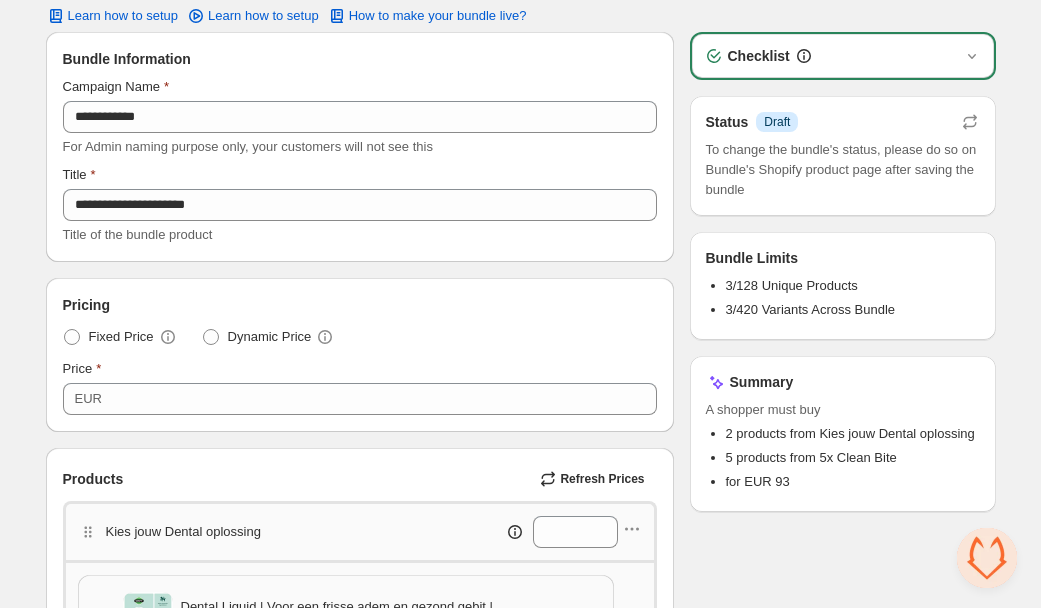 scroll, scrollTop: 0, scrollLeft: 0, axis: both 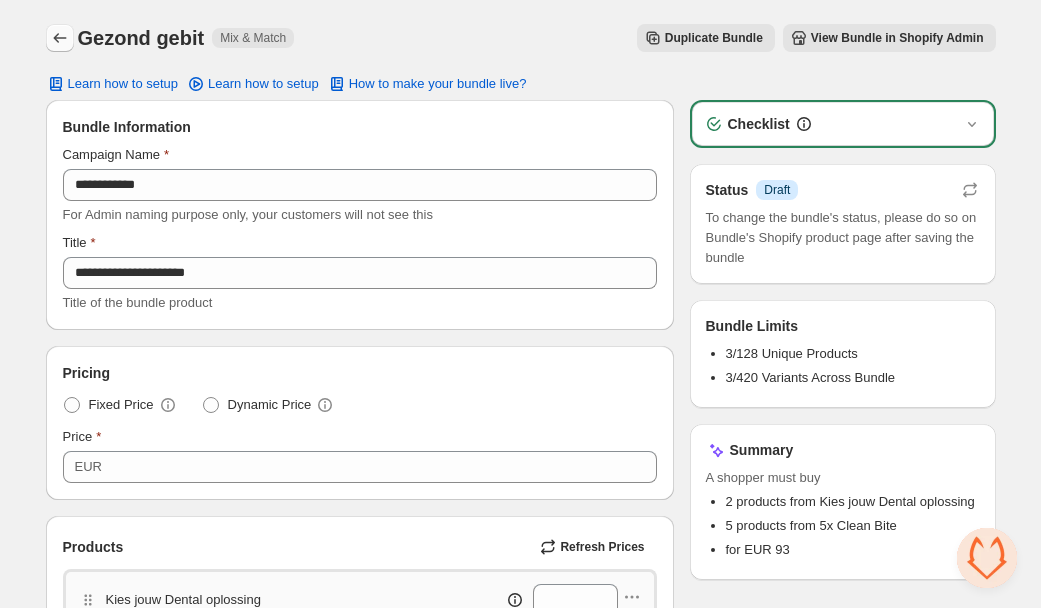 click 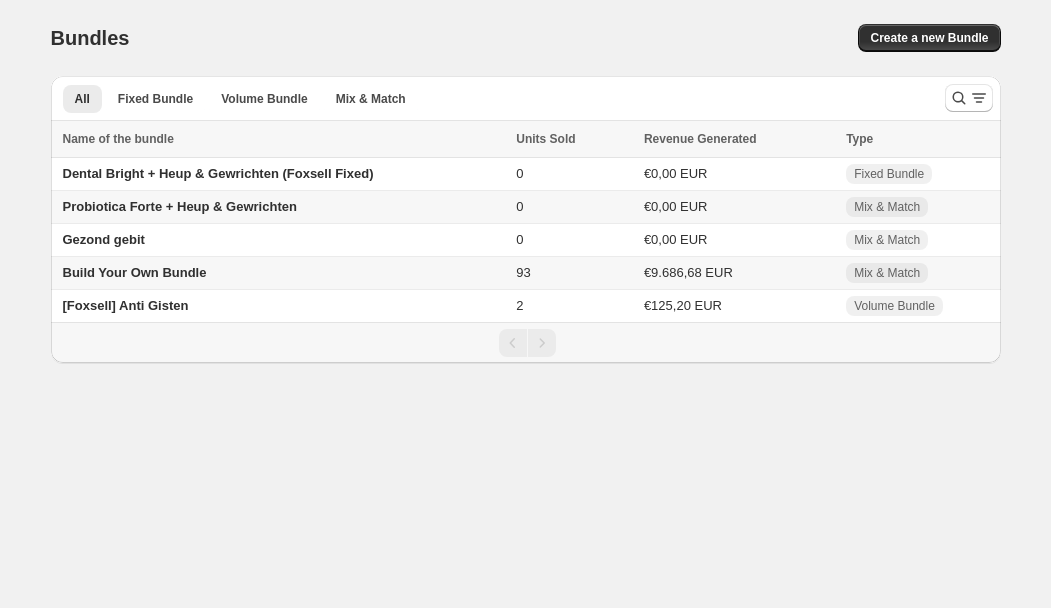 scroll, scrollTop: 0, scrollLeft: 0, axis: both 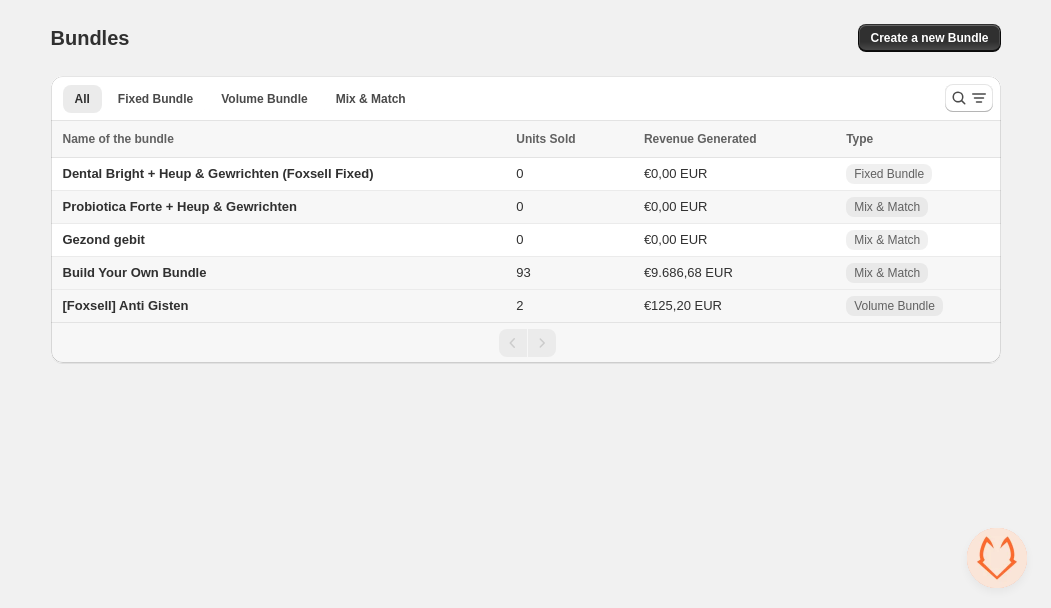 click on "[Foxsell] Anti Gisten" at bounding box center (126, 305) 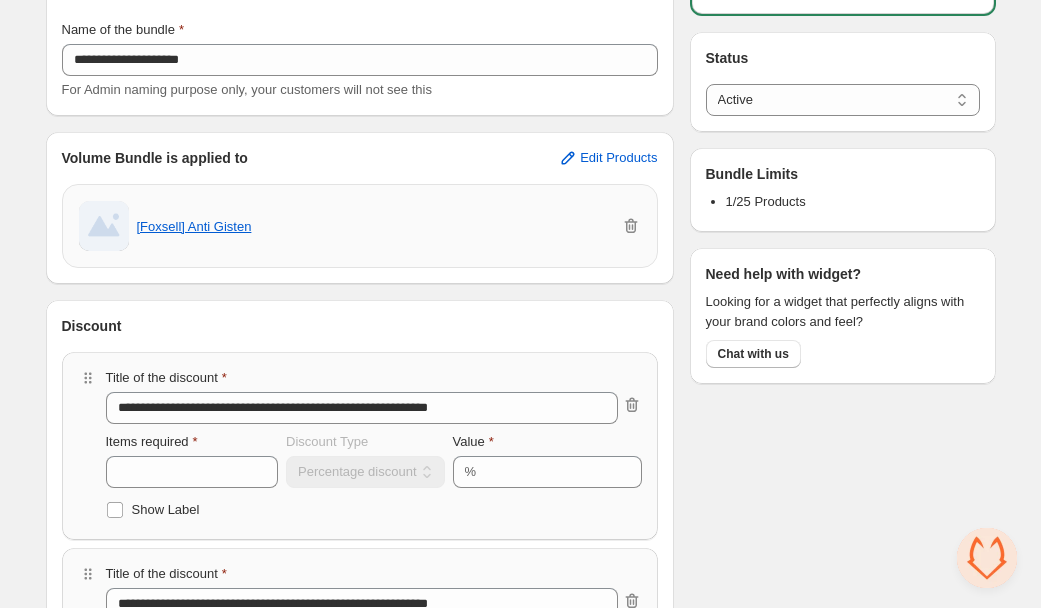 scroll, scrollTop: 0, scrollLeft: 0, axis: both 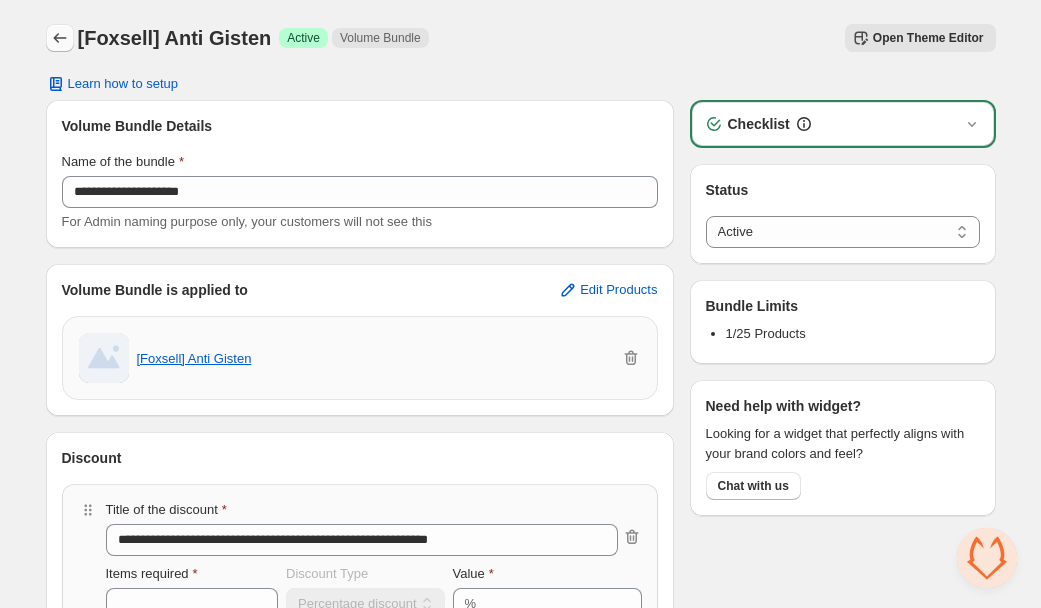 click 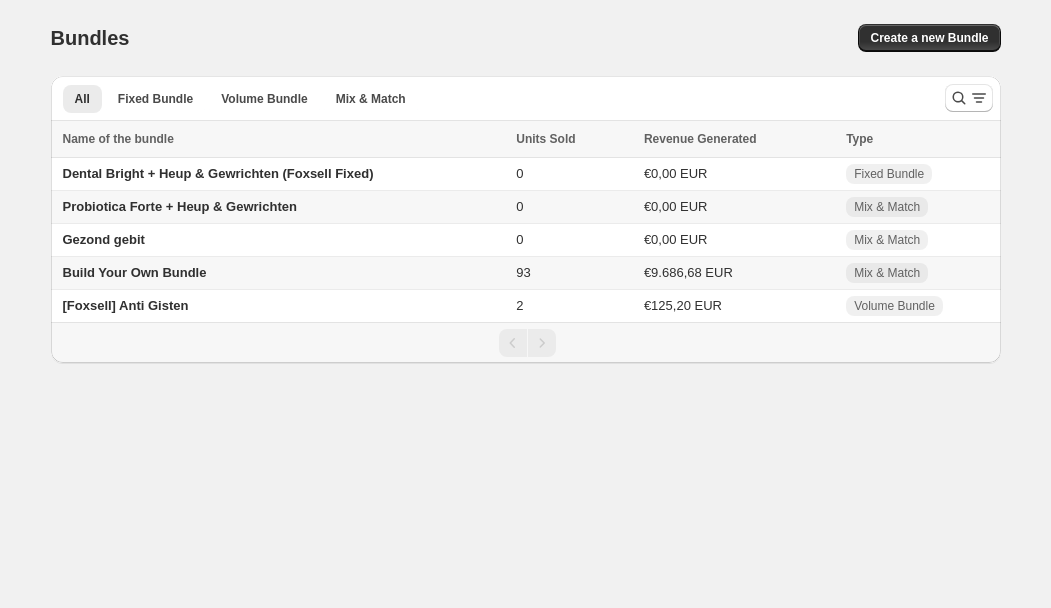 scroll, scrollTop: 0, scrollLeft: 0, axis: both 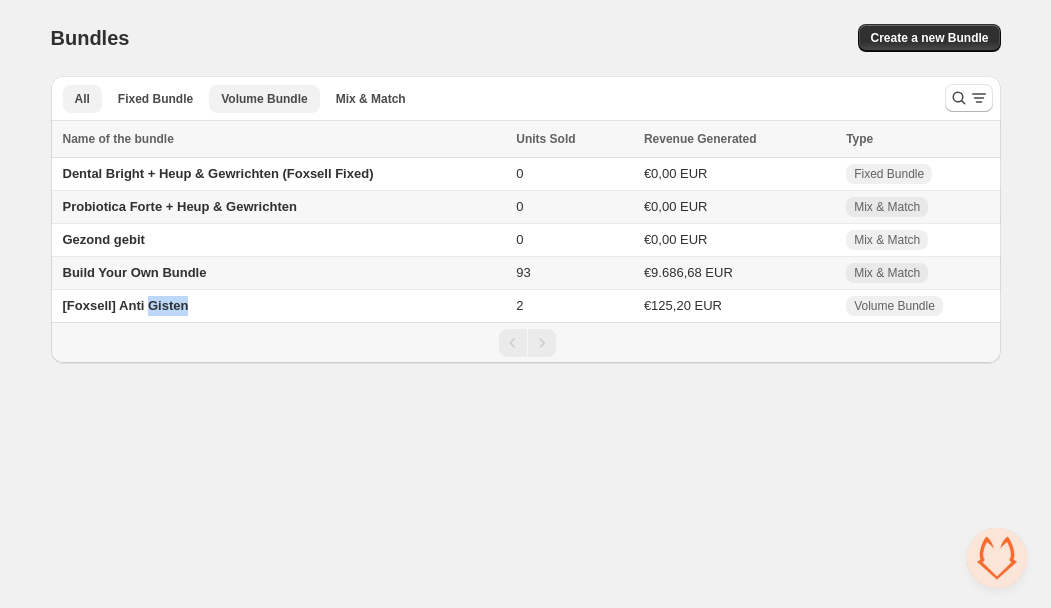 click on "Volume Bundle" at bounding box center (264, 99) 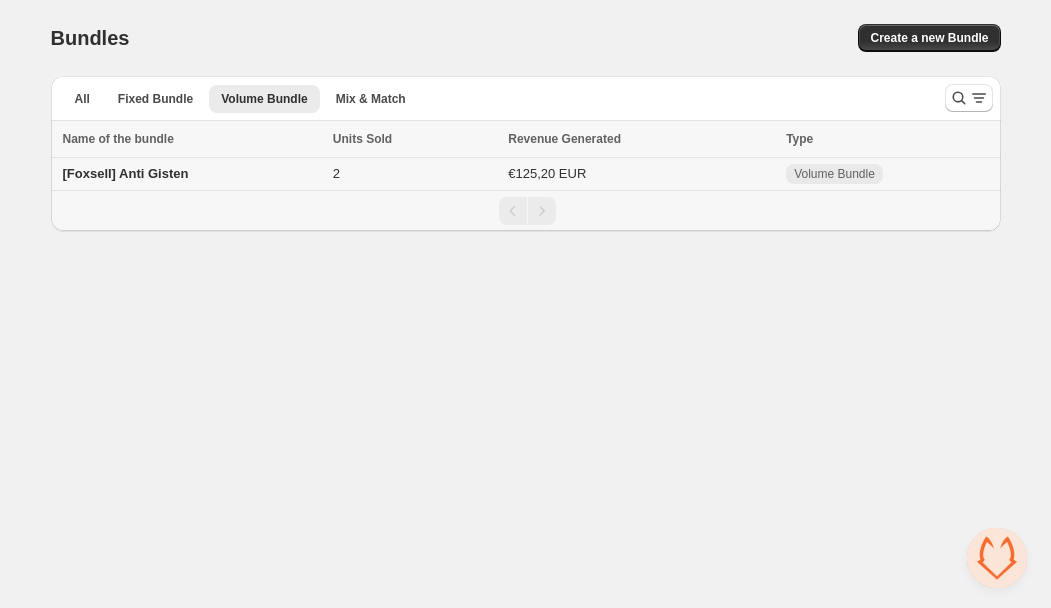 click on "[Foxsell] Anti Gisten" at bounding box center (126, 173) 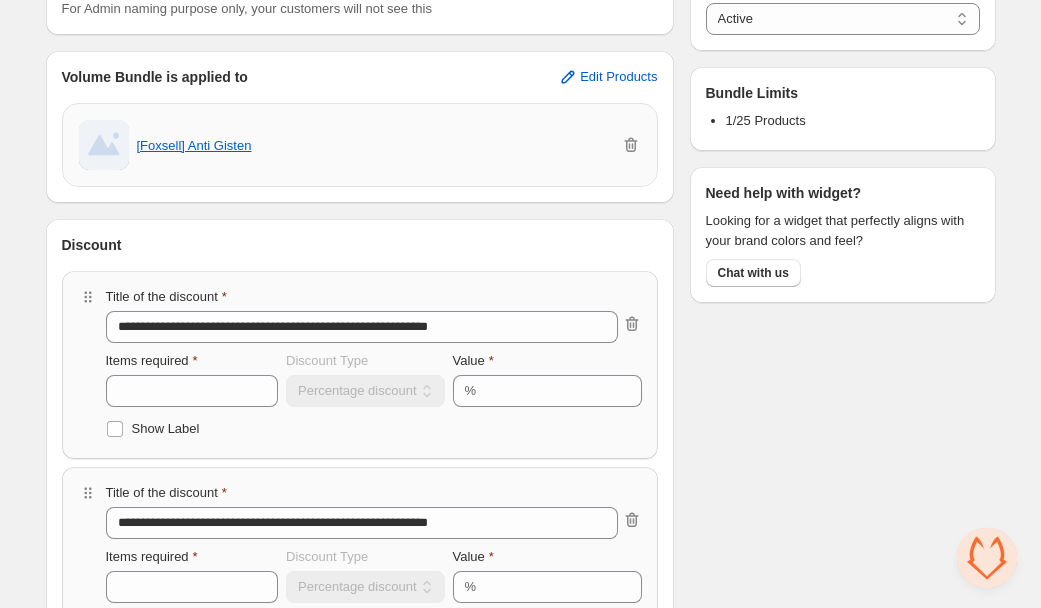 scroll, scrollTop: 0, scrollLeft: 0, axis: both 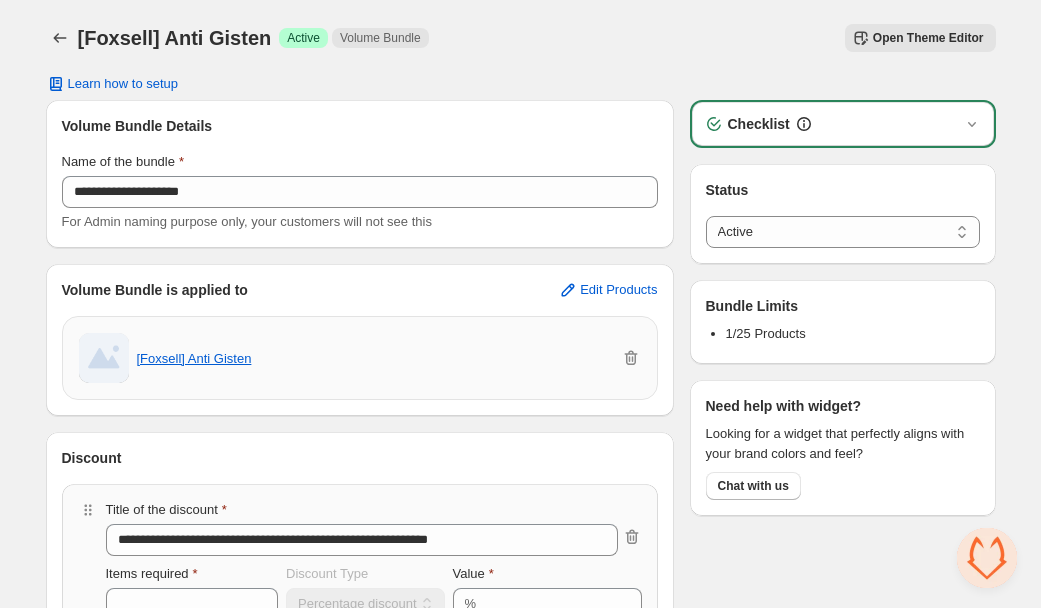 click on "Learn how to setup" at bounding box center [521, 84] 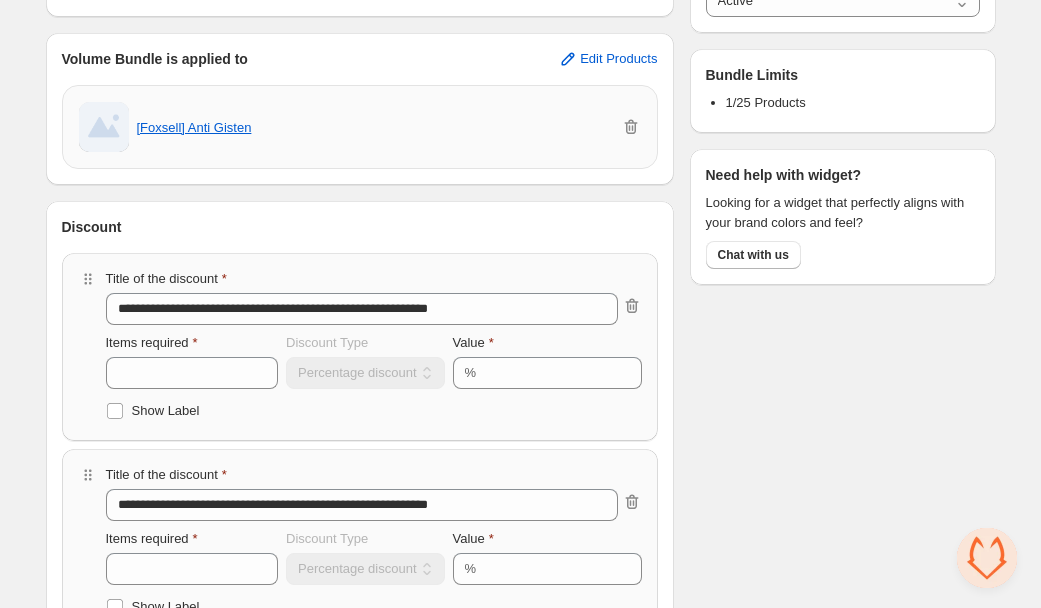 scroll, scrollTop: 235, scrollLeft: 0, axis: vertical 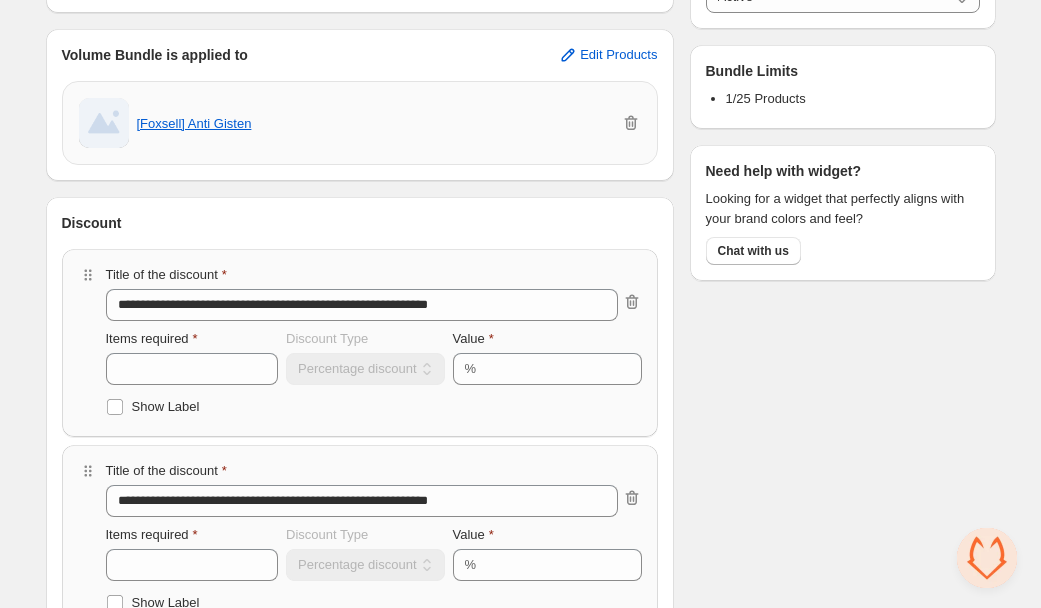drag, startPoint x: 772, startPoint y: 342, endPoint x: 408, endPoint y: 22, distance: 484.6607 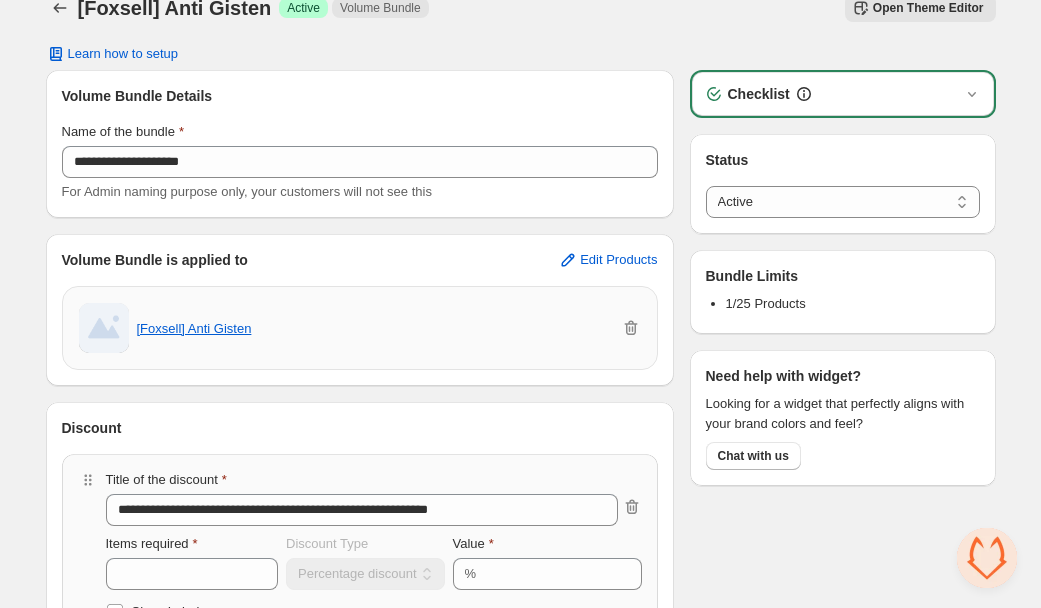 scroll, scrollTop: 0, scrollLeft: 0, axis: both 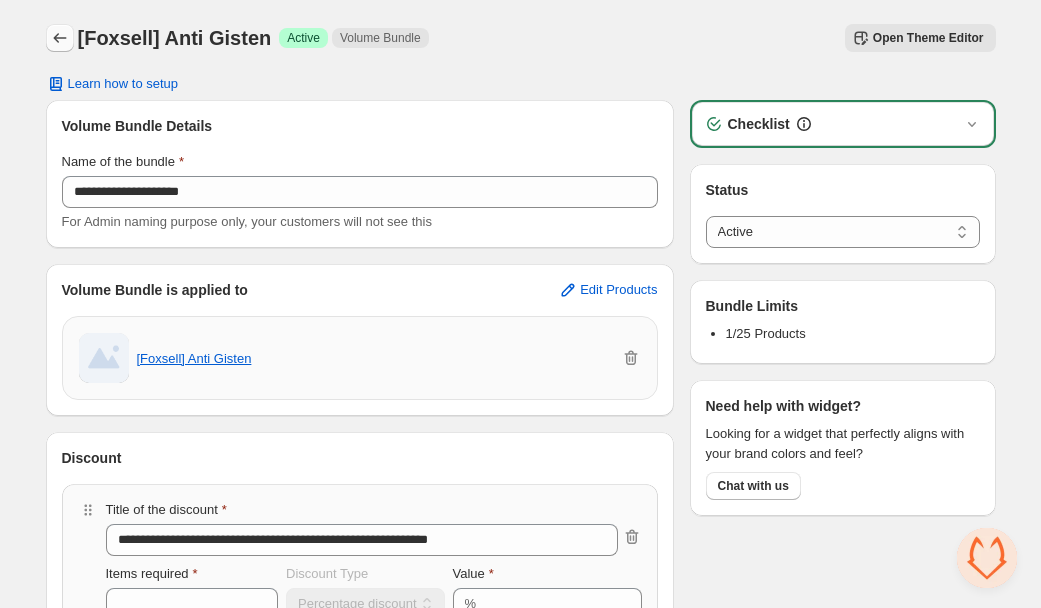 click 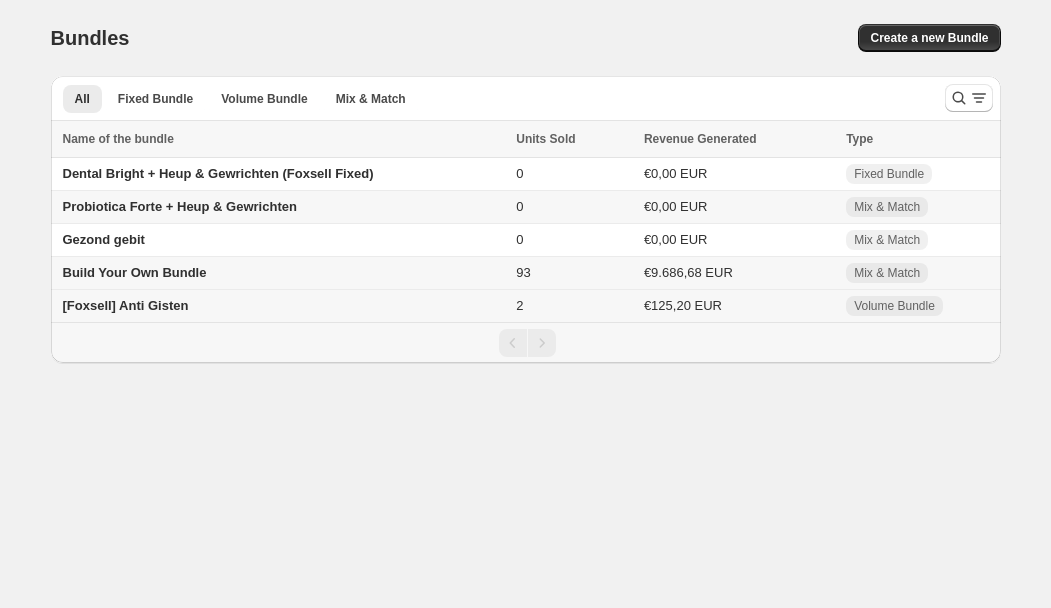 scroll, scrollTop: 0, scrollLeft: 0, axis: both 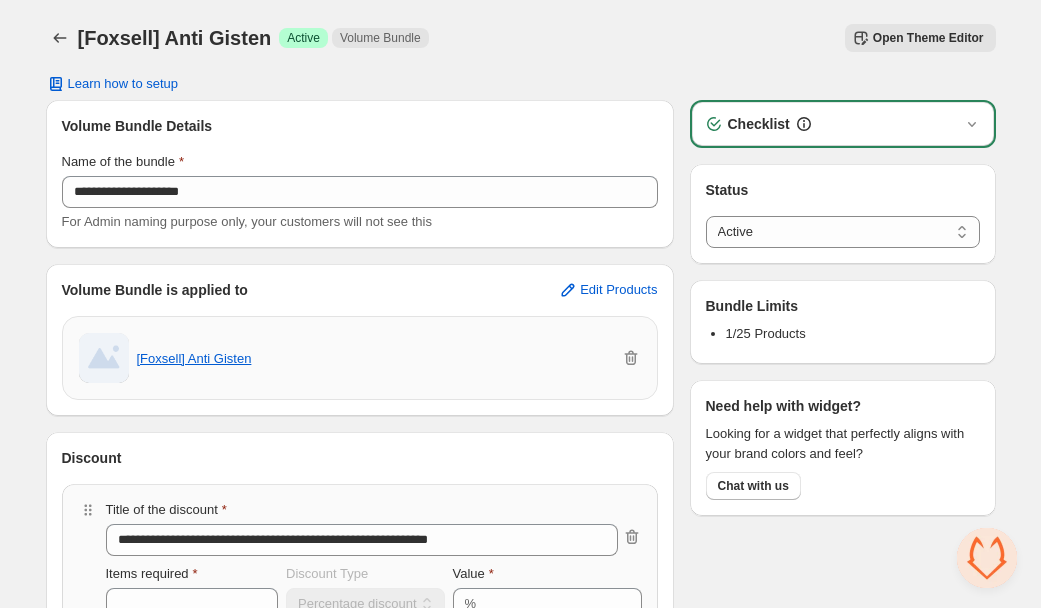 drag, startPoint x: 549, startPoint y: 45, endPoint x: 525, endPoint y: 63, distance: 30 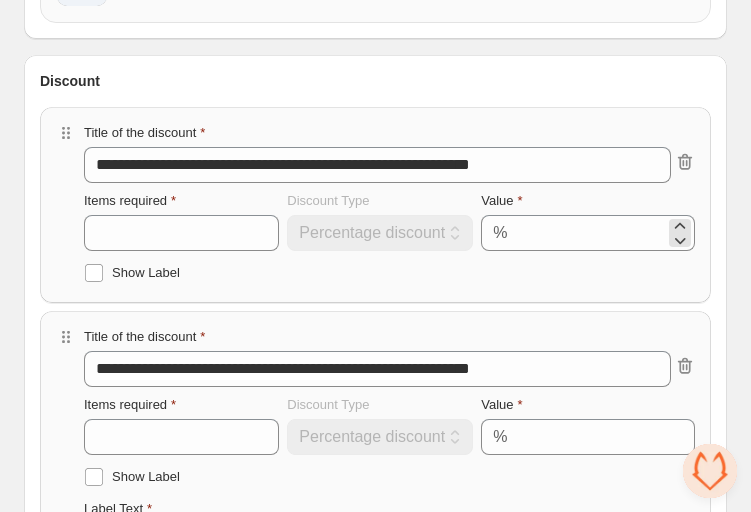 scroll, scrollTop: 414, scrollLeft: 0, axis: vertical 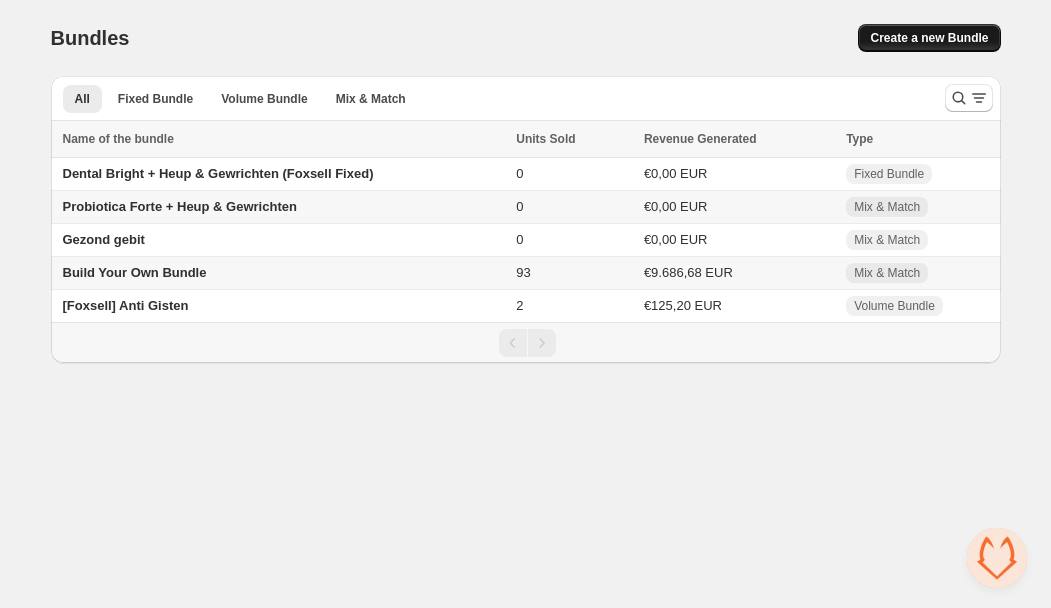 click on "Create a new Bundle" at bounding box center (929, 38) 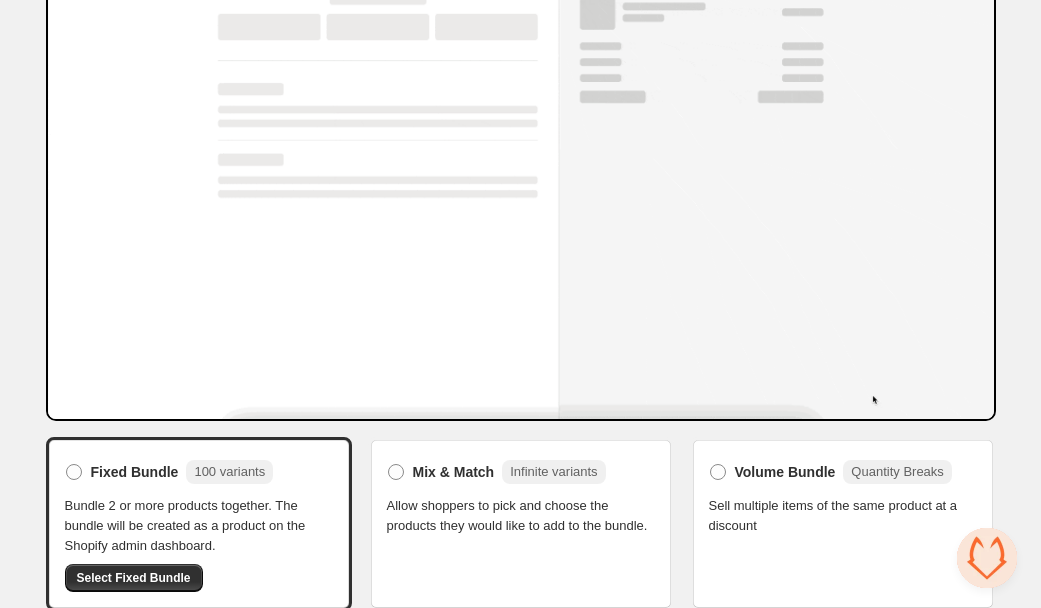 scroll, scrollTop: 157, scrollLeft: 0, axis: vertical 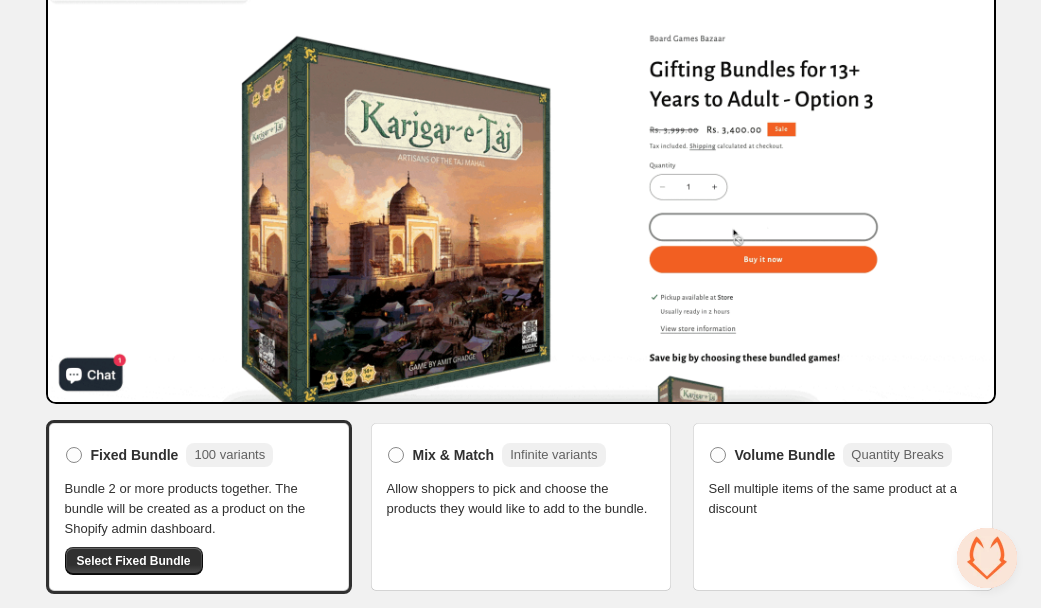 click on "Sell multiple items of the same product at a discount" at bounding box center (843, 499) 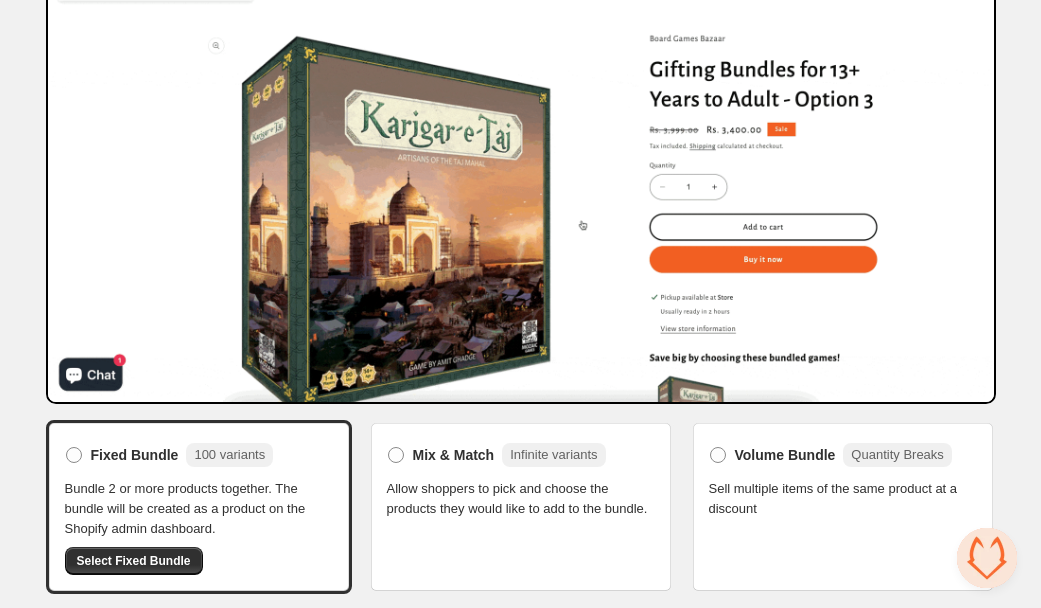 click on "Sell multiple items of the same product at a discount" at bounding box center [843, 499] 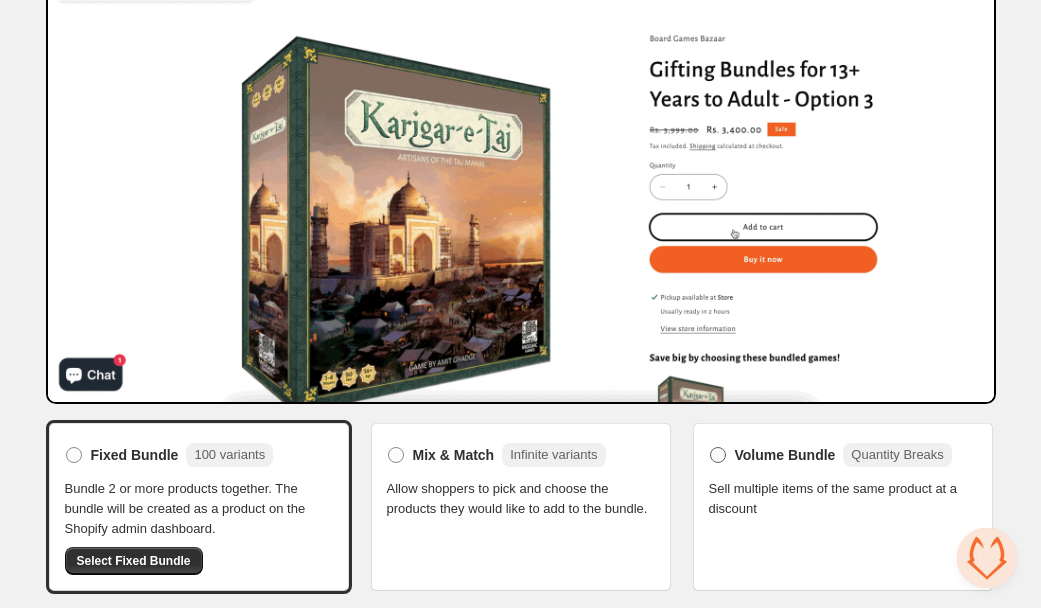 click at bounding box center [718, 455] 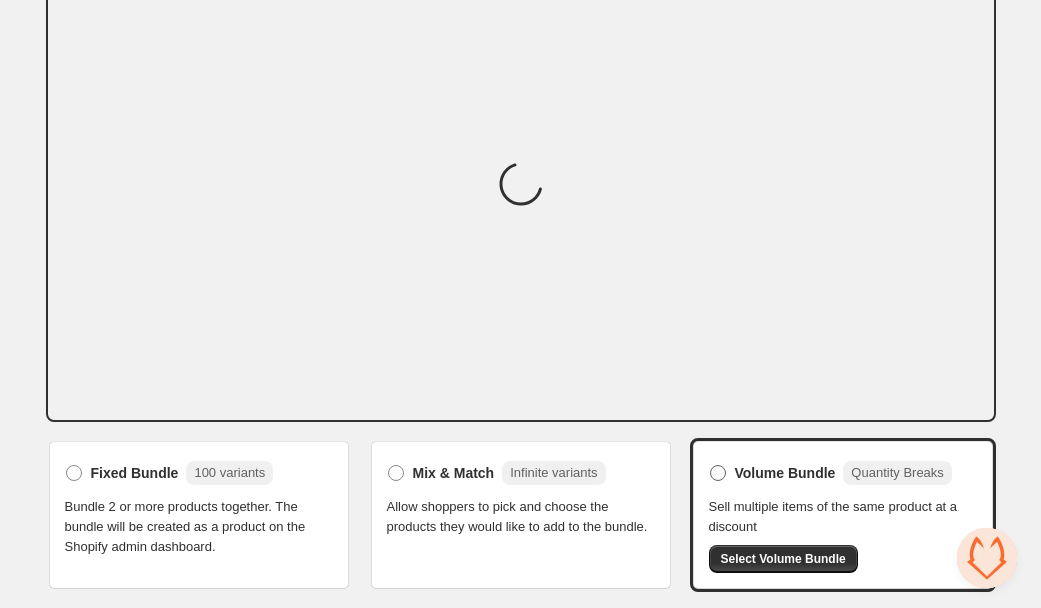 scroll, scrollTop: 121, scrollLeft: 0, axis: vertical 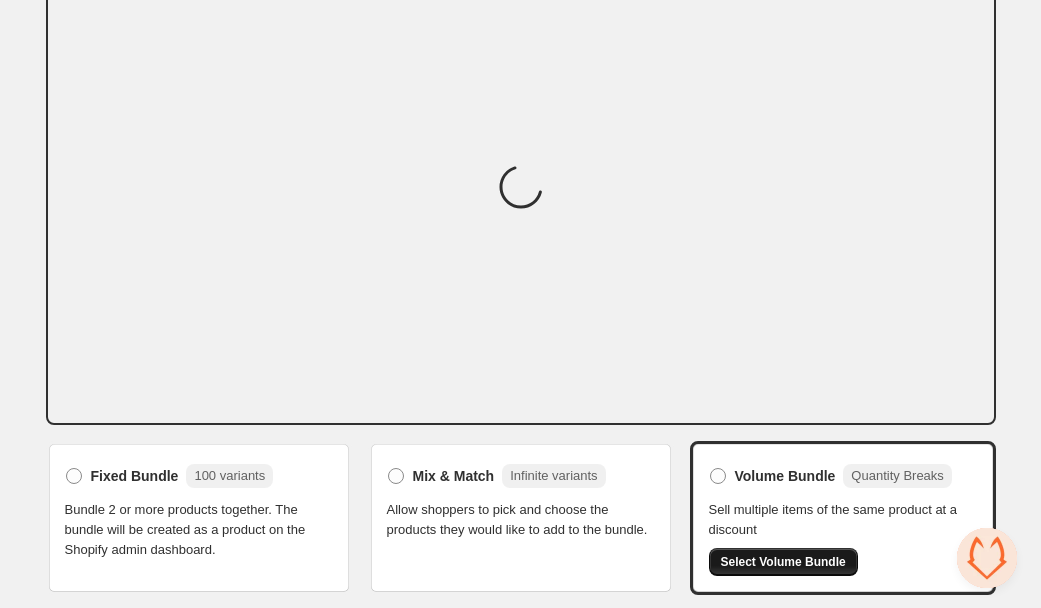 click on "Select Volume Bundle" at bounding box center [783, 562] 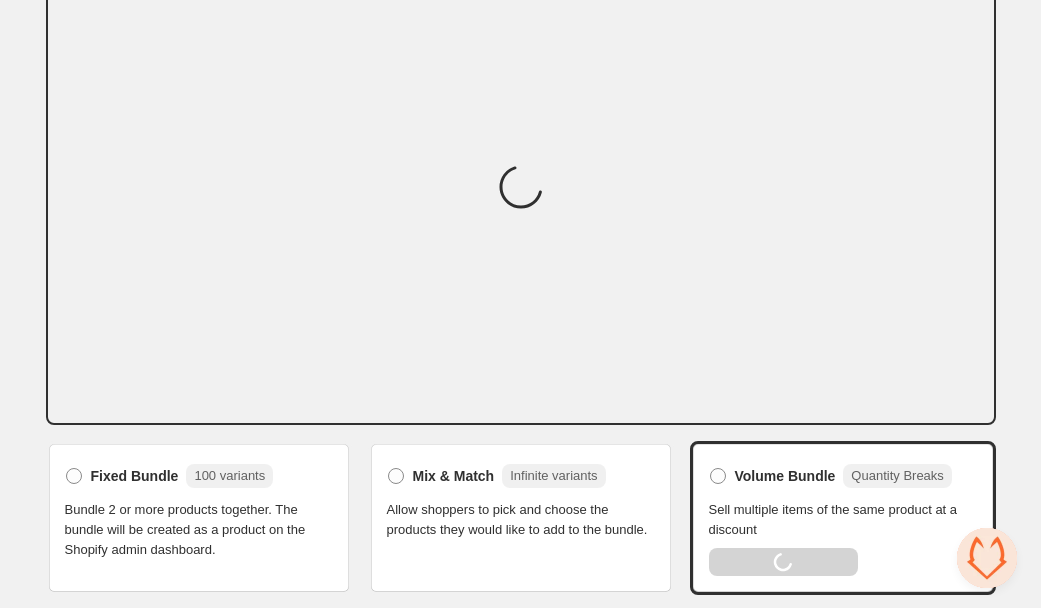 click on "Home Bundles Analytics Plan and Billing Select bundle type. This page is ready Select bundle type Fixed Bundle 100 variants Bundle 2 or more products together. The bundle will be created as a product on the Shopify admin dashboard. Mix & Match Infinite variants Allow shoppers to pick and choose the products they would like to add to the bundle. Volume Bundle Quantity Breaks Sell multiple items of the same product at a discount Loading Select Volume Bundle" at bounding box center (520, 245) 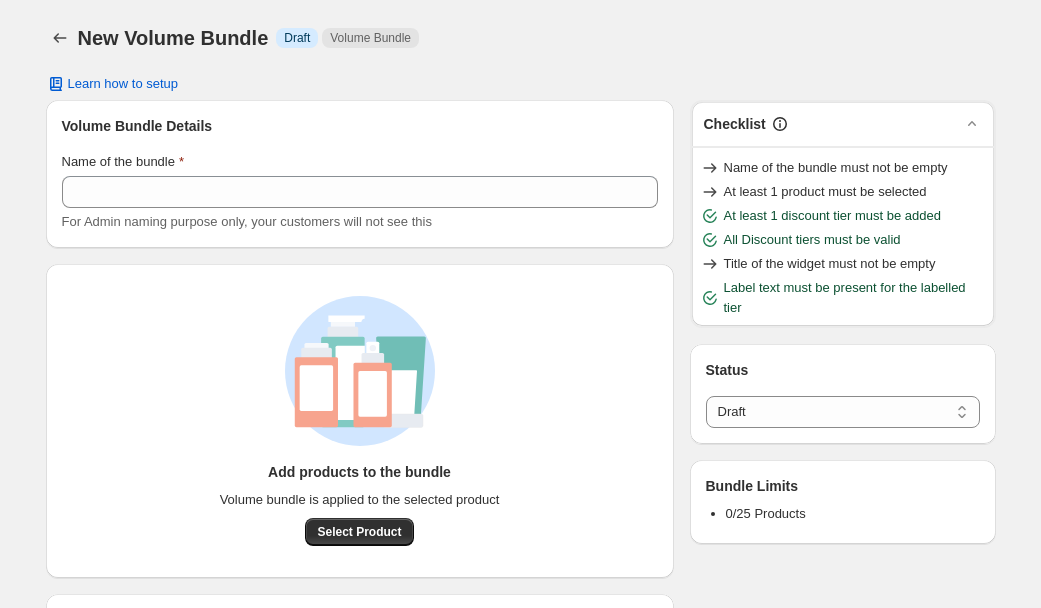 select on "*****" 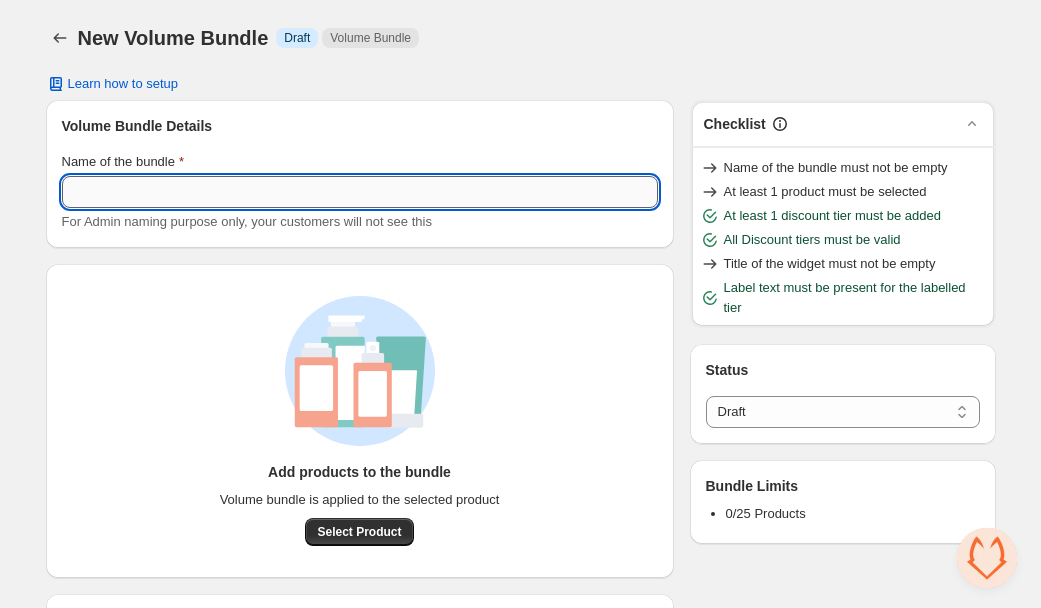 click on "Name of the bundle" at bounding box center [360, 192] 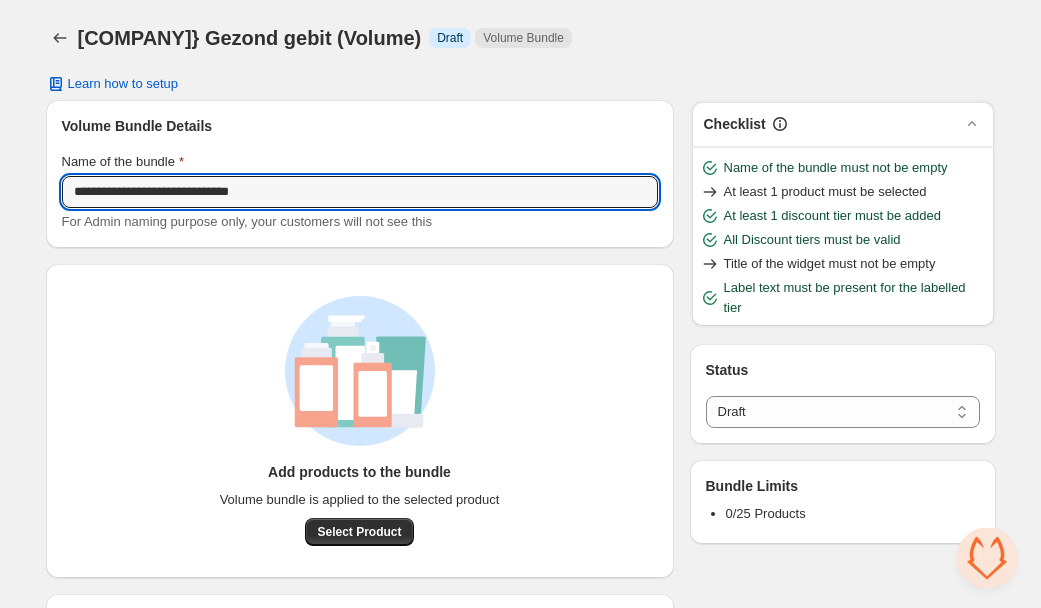type on "**********" 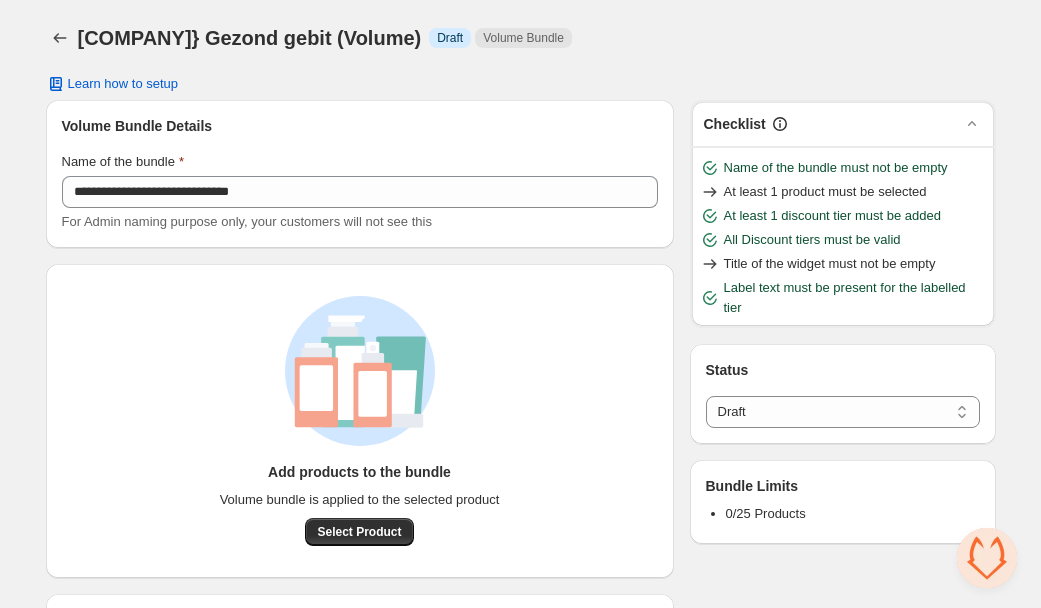 drag, startPoint x: 679, startPoint y: 76, endPoint x: 534, endPoint y: 240, distance: 218.90866 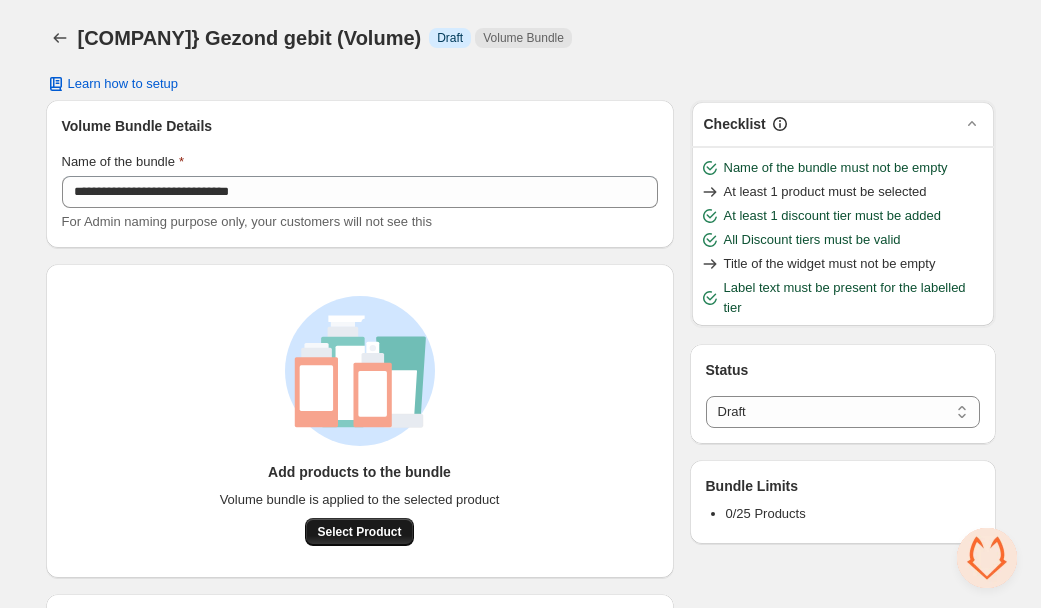 click on "Select Product" at bounding box center [359, 532] 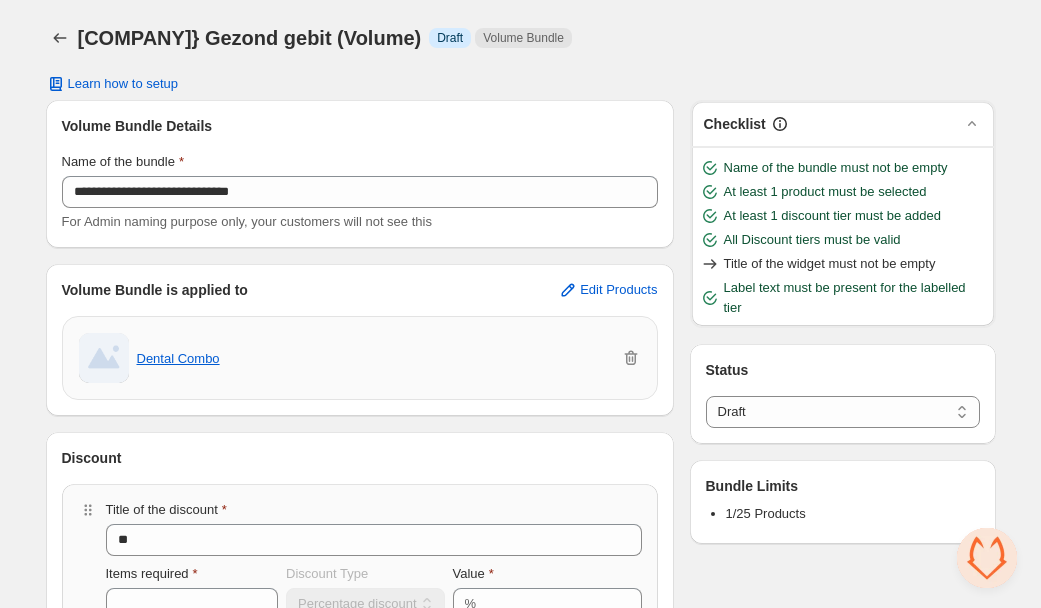 scroll, scrollTop: 326, scrollLeft: 0, axis: vertical 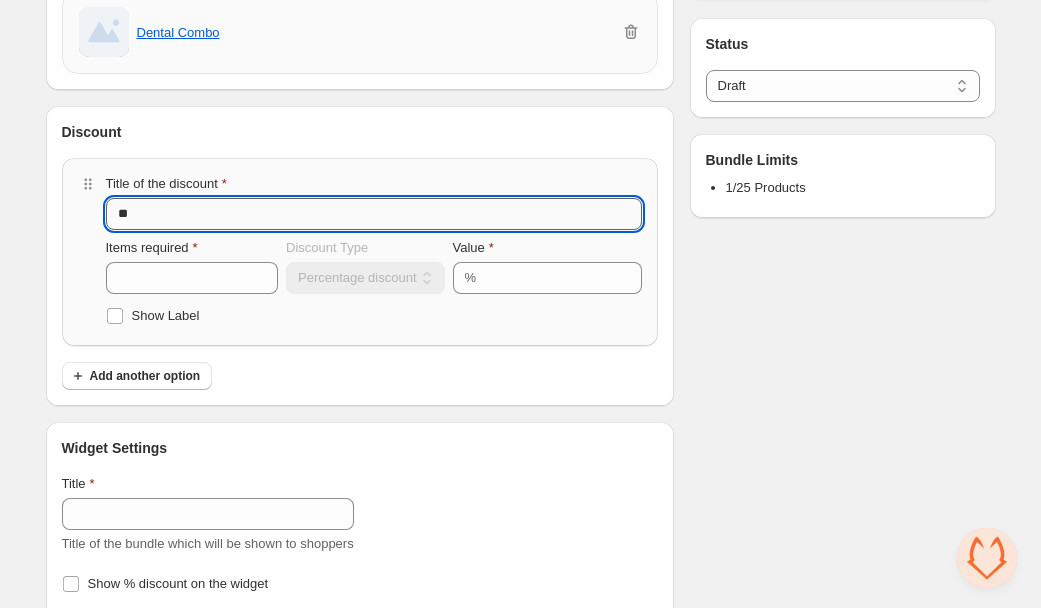 click on "**" at bounding box center [374, 214] 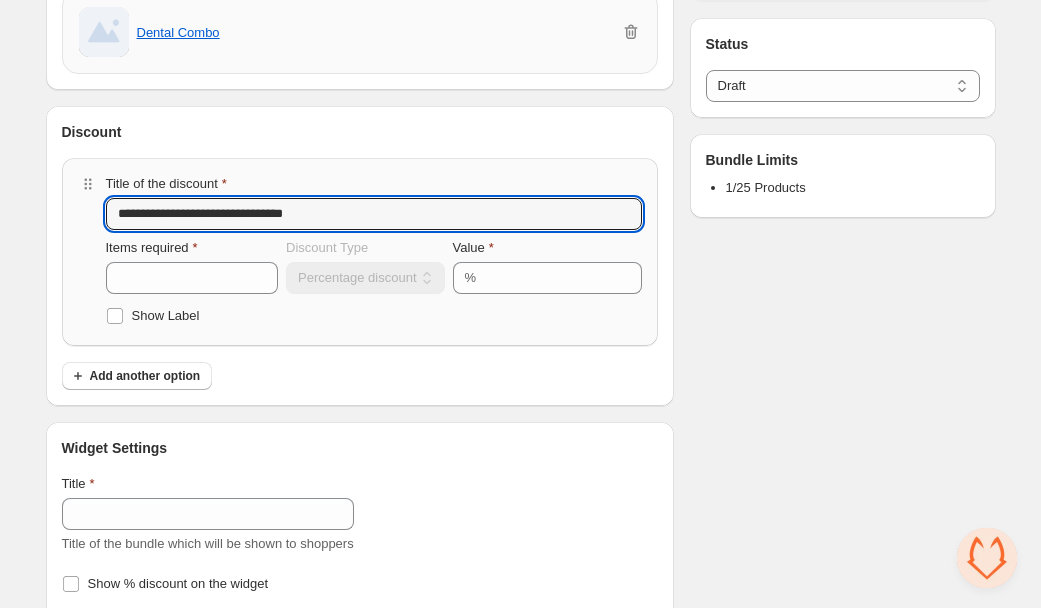 type on "**********" 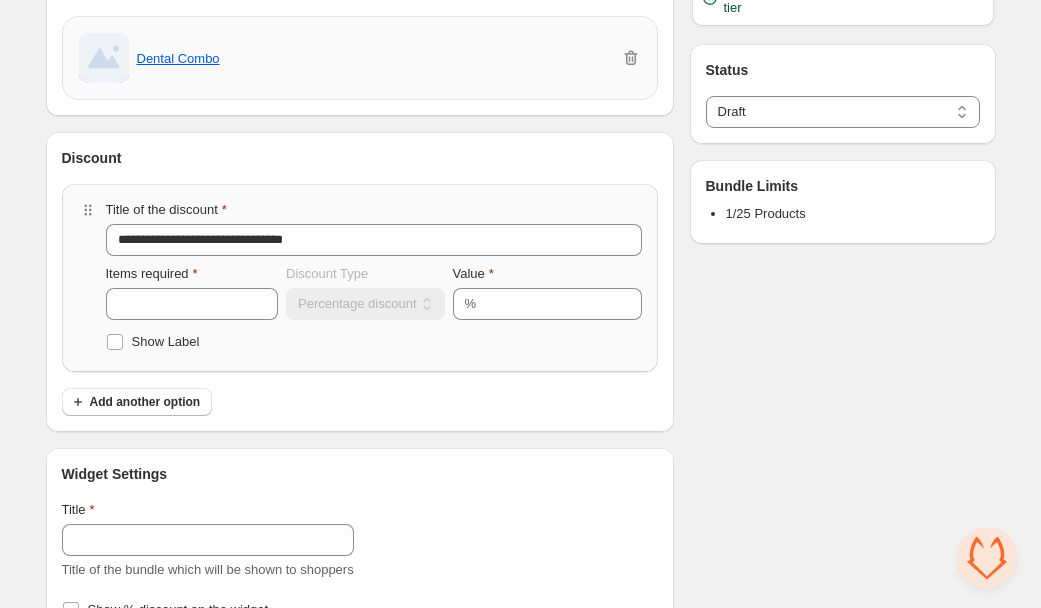 scroll, scrollTop: 106, scrollLeft: 0, axis: vertical 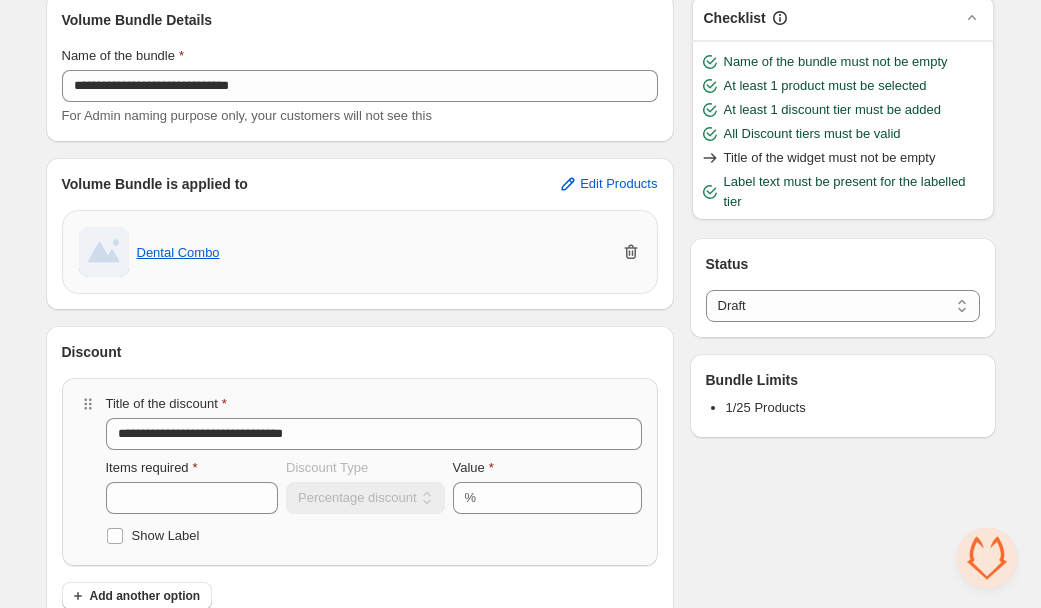 click 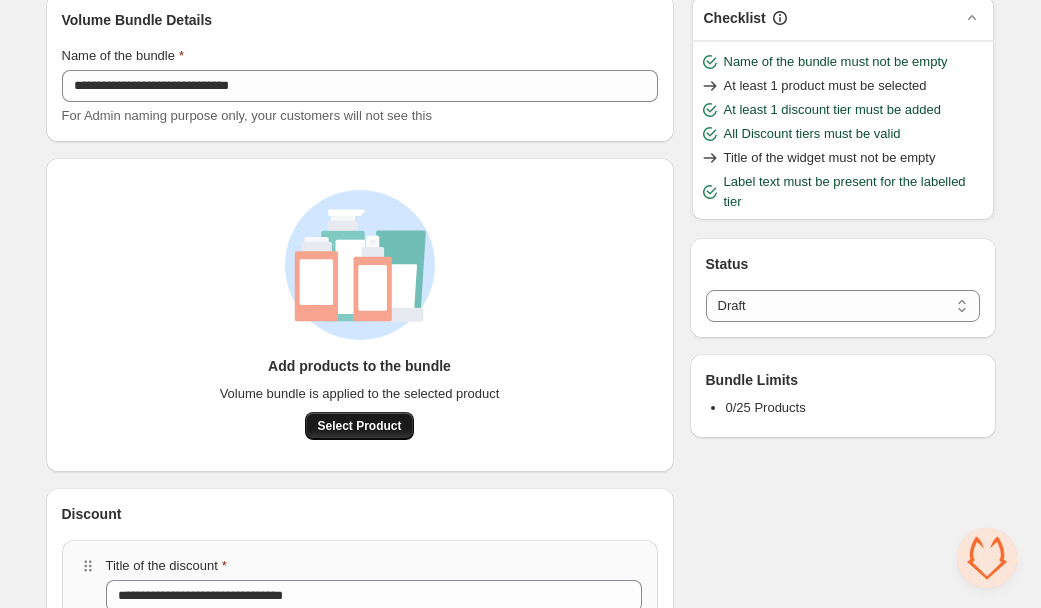 click on "Select Product" at bounding box center (359, 426) 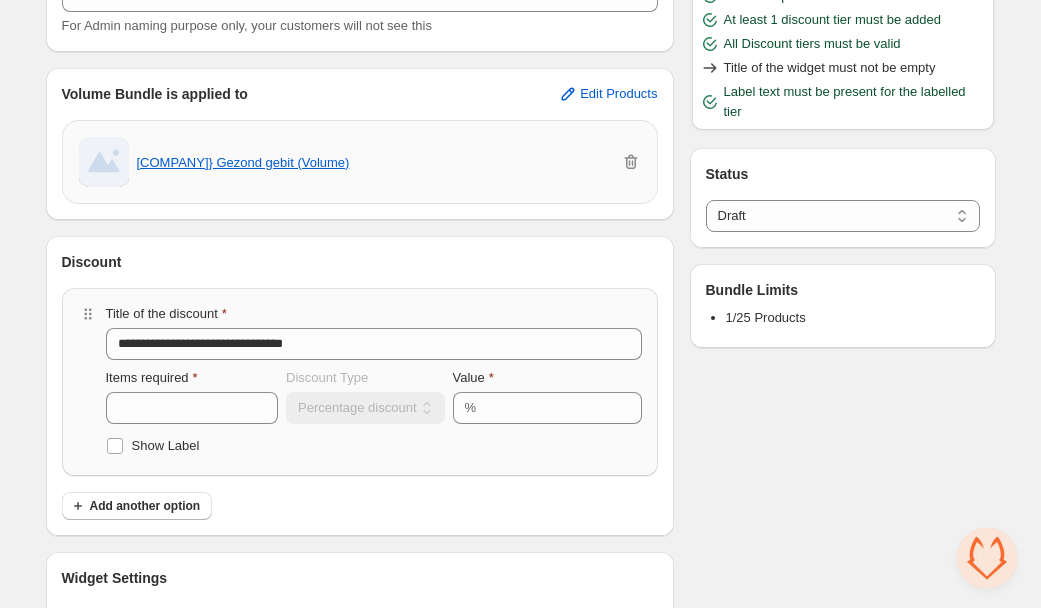 scroll, scrollTop: 208, scrollLeft: 0, axis: vertical 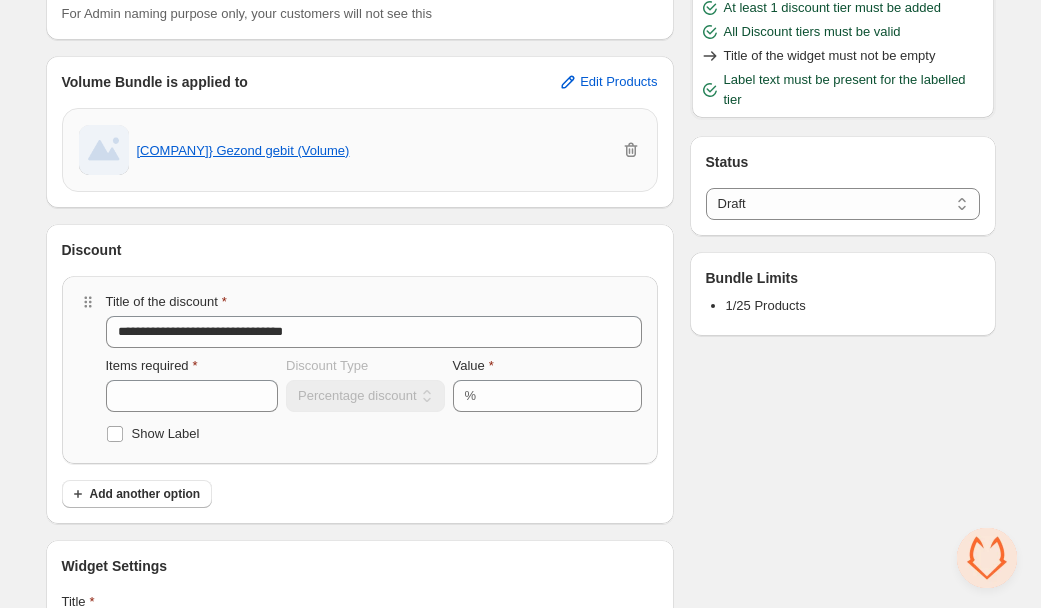 drag, startPoint x: 528, startPoint y: 492, endPoint x: 496, endPoint y: 491, distance: 32.01562 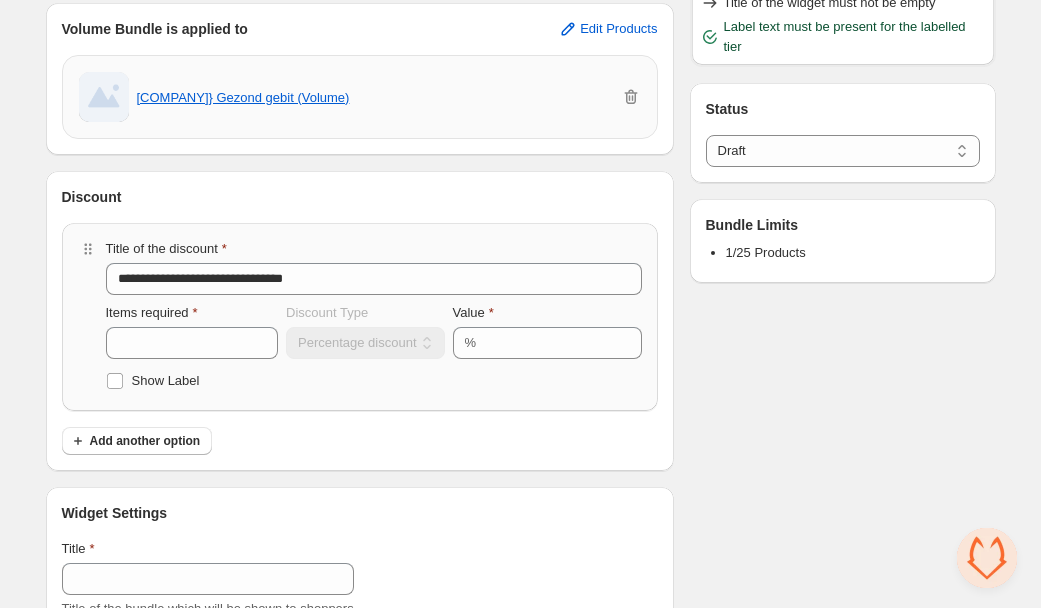 scroll, scrollTop: 277, scrollLeft: 0, axis: vertical 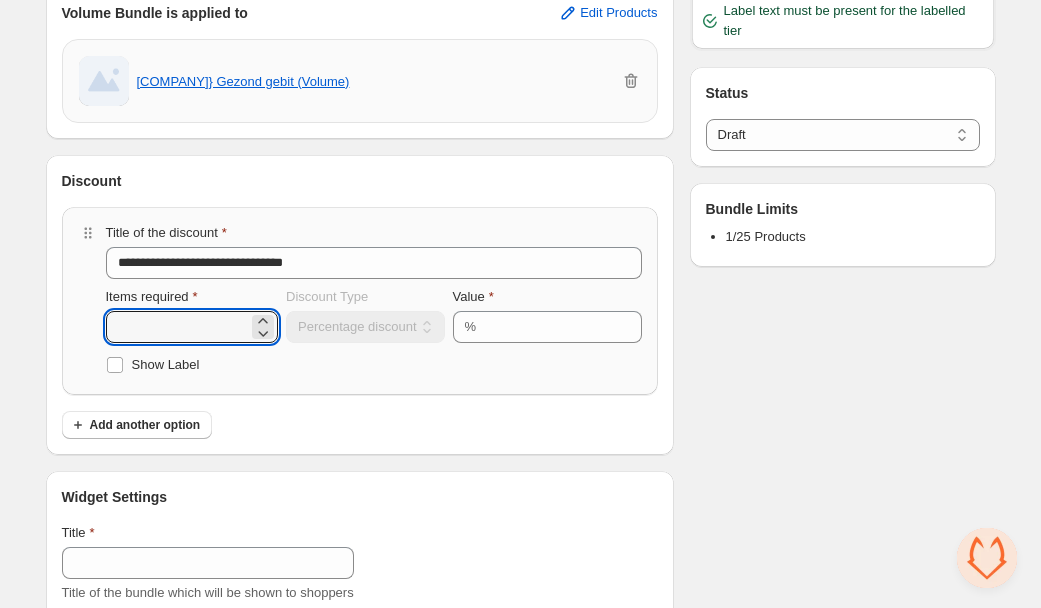 drag, startPoint x: 124, startPoint y: 324, endPoint x: 73, endPoint y: 323, distance: 51.009804 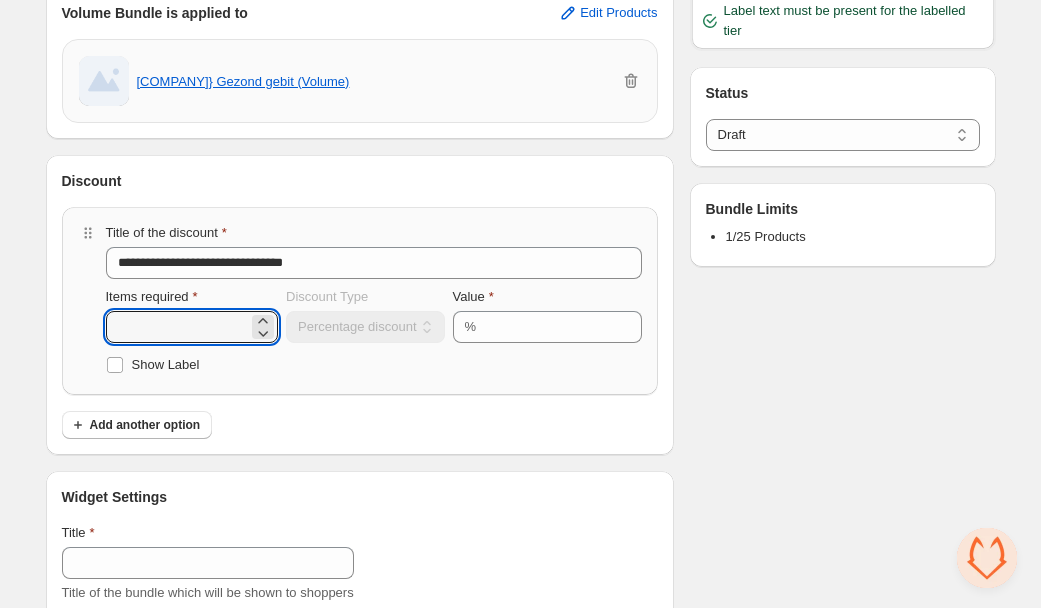 type on "*" 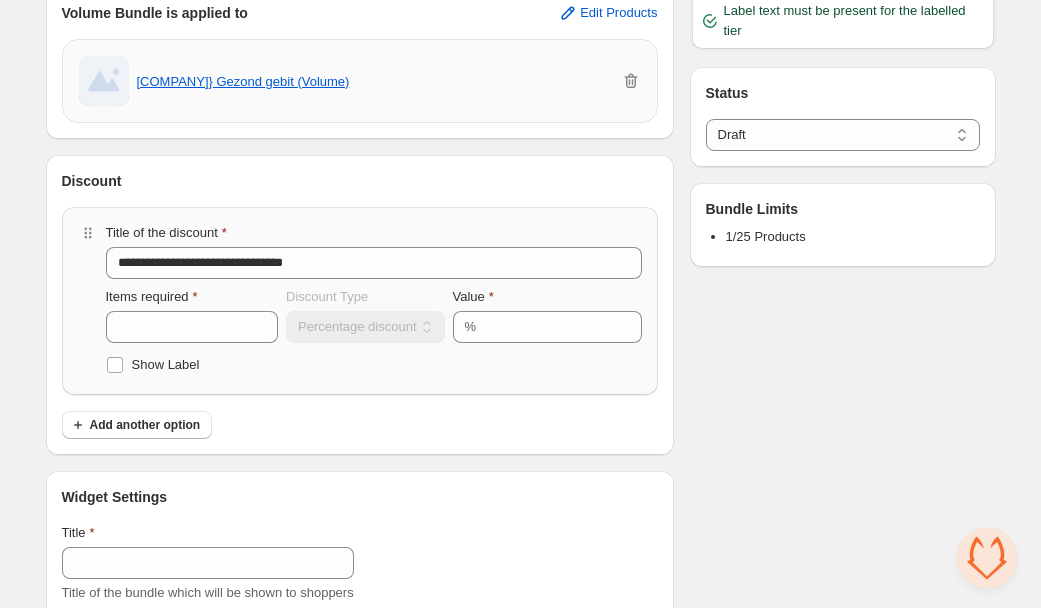 click on "**********" at bounding box center (521, 223) 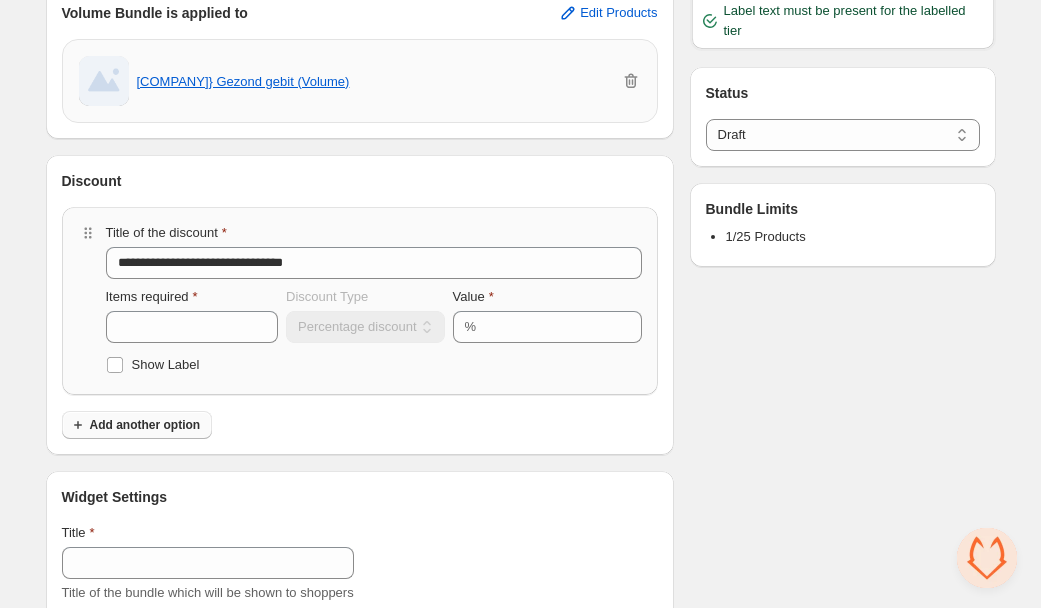 click on "Add another option" at bounding box center (145, 425) 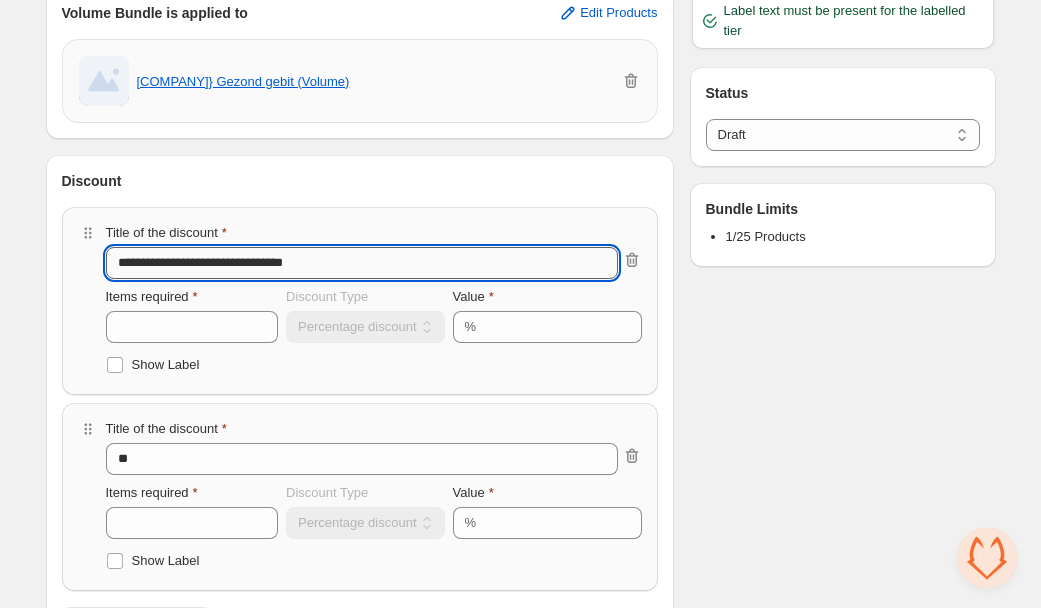 click on "**********" at bounding box center (362, 263) 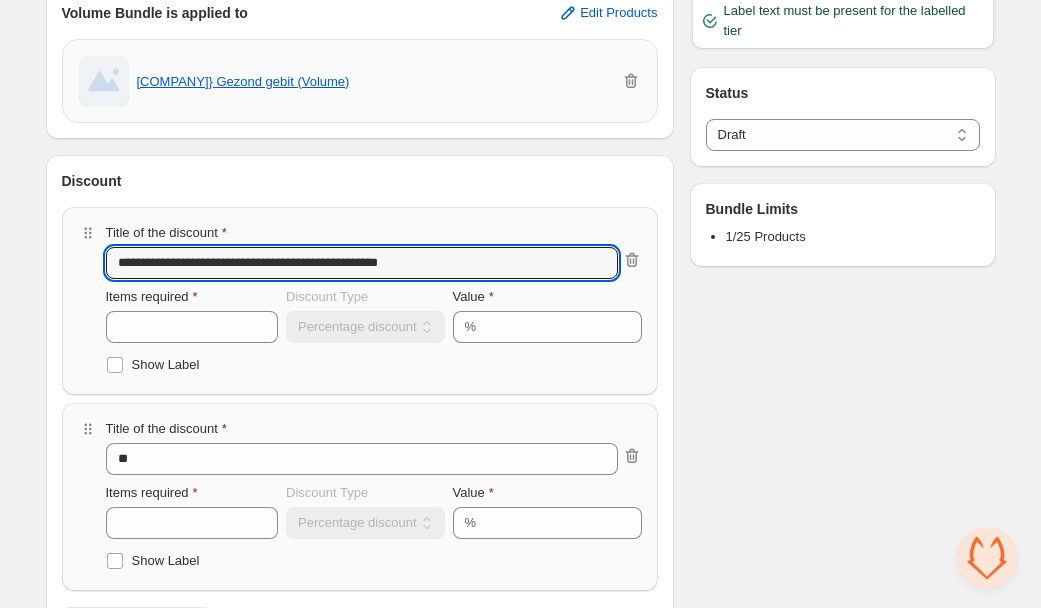type on "**********" 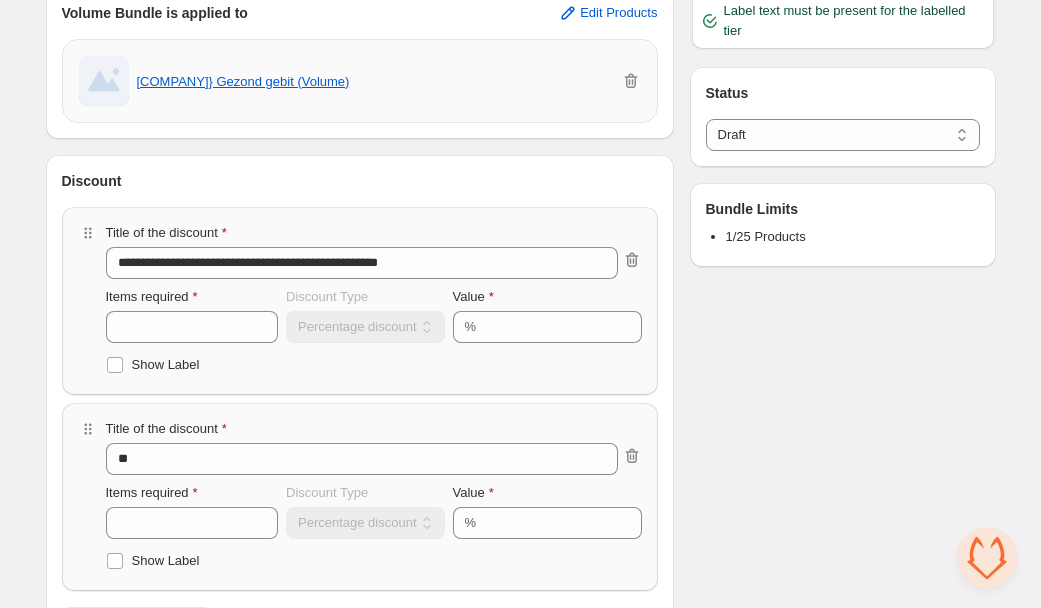 click on "Checklist Name of the bundle must not be empty At least 1 product must be selected At least 1 discount tier must be added All Discount tiers must be valid Title of the widget must not be empty Label text must be present for the labelled tier Status ****** ***** Draft Bundle Limits 1/25 Products" at bounding box center (843, 363) 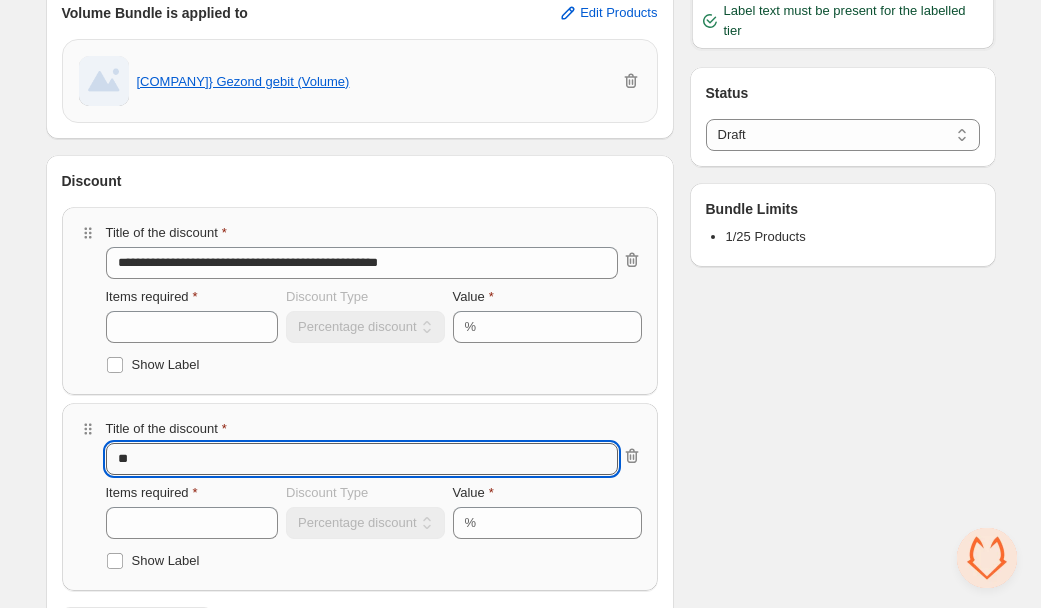 click on "**" at bounding box center [362, 459] 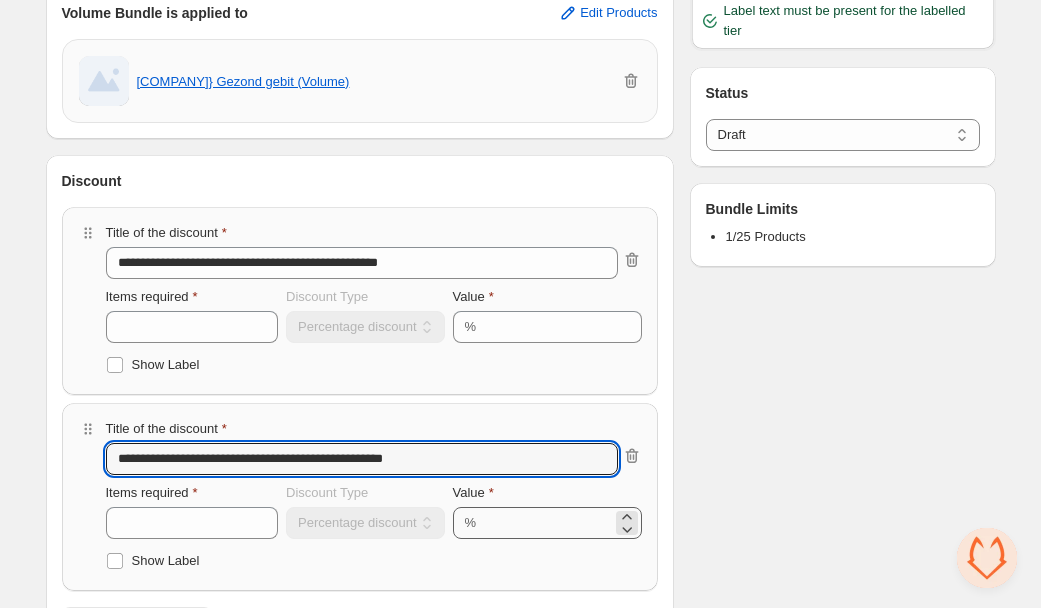 type on "**********" 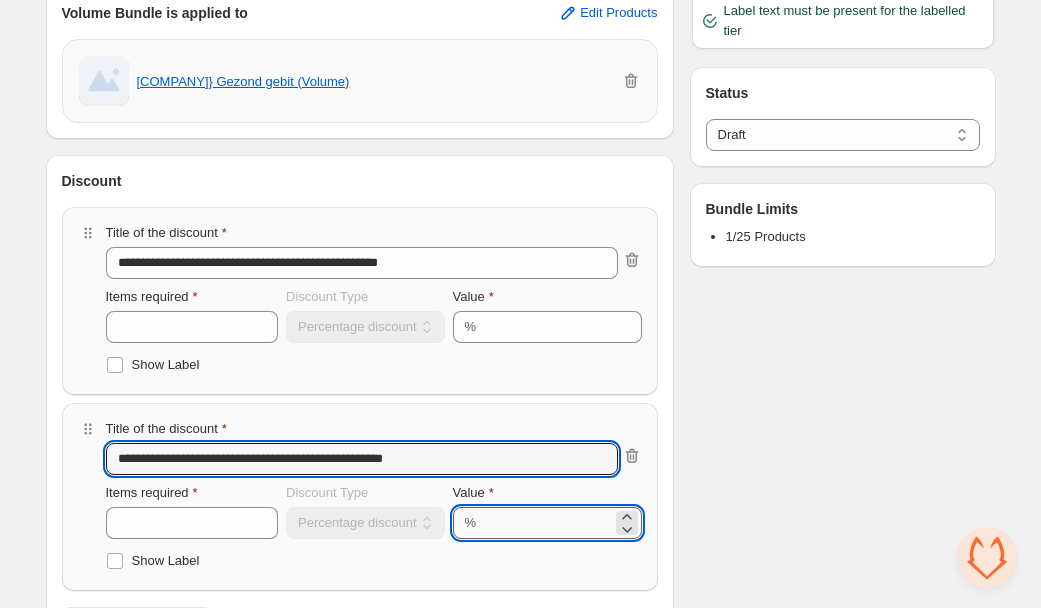 click on "**" at bounding box center (546, 523) 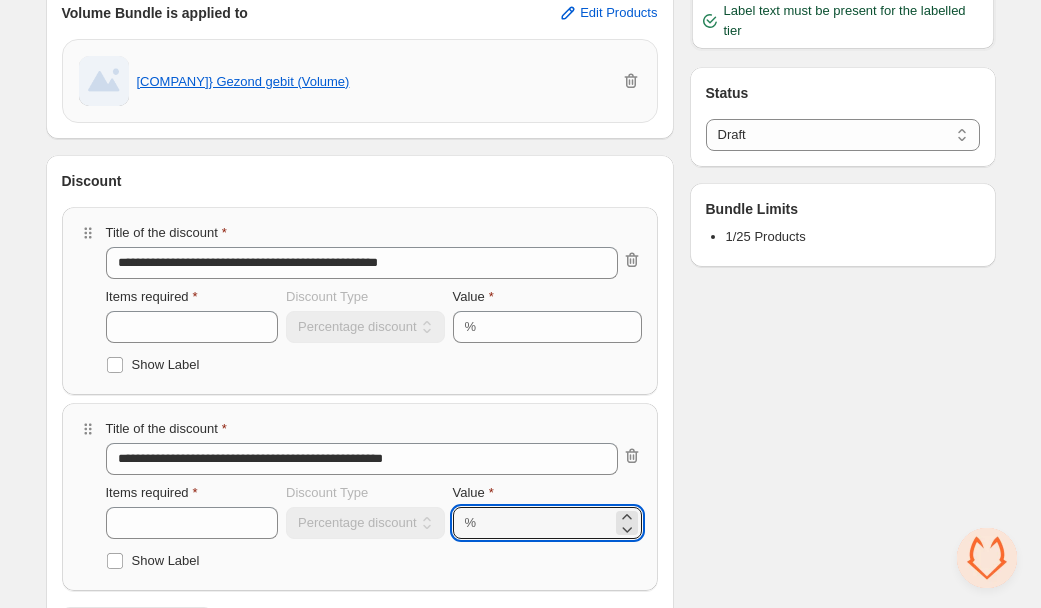 type on "**" 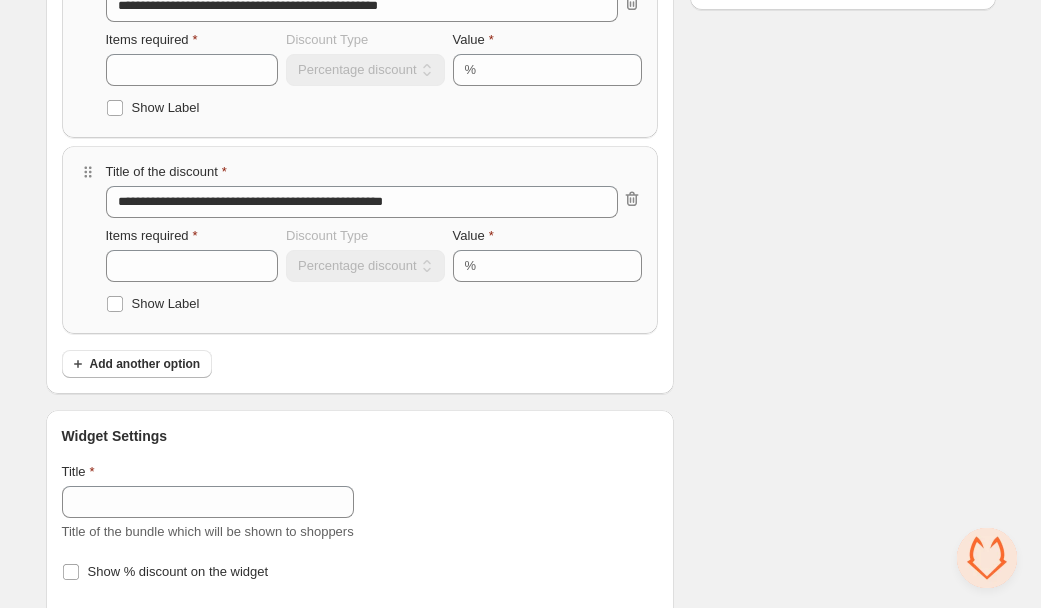 scroll, scrollTop: 587, scrollLeft: 0, axis: vertical 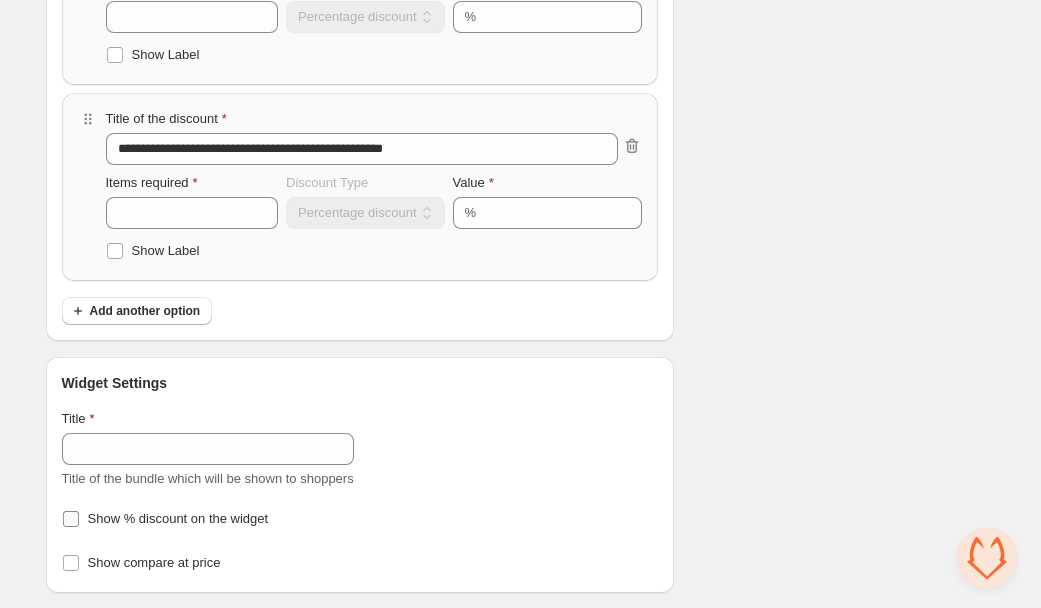 click on "Show % discount on the widget" at bounding box center (178, 519) 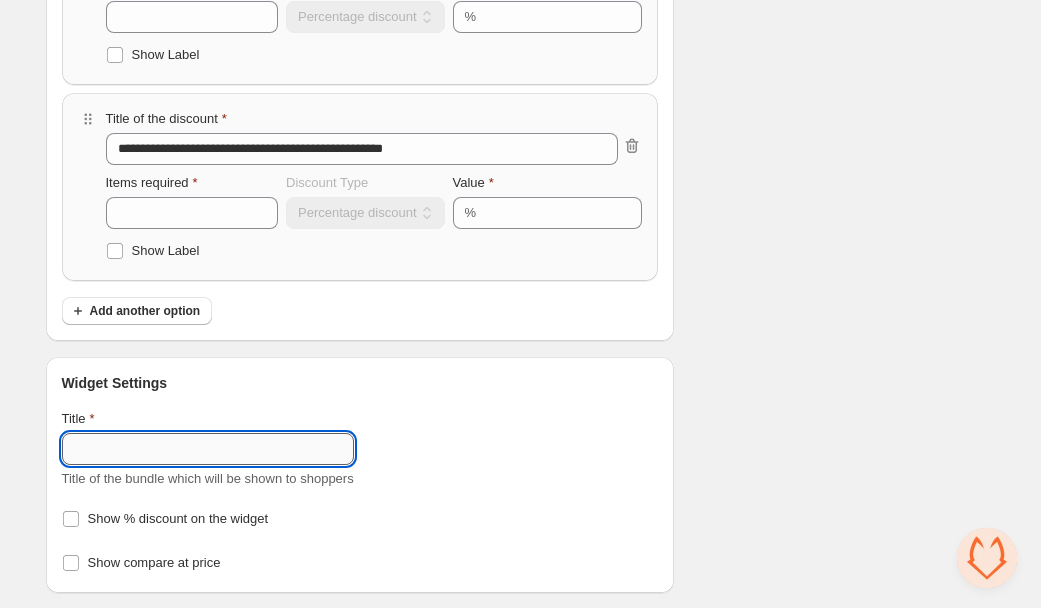 click on "Title" at bounding box center (208, 449) 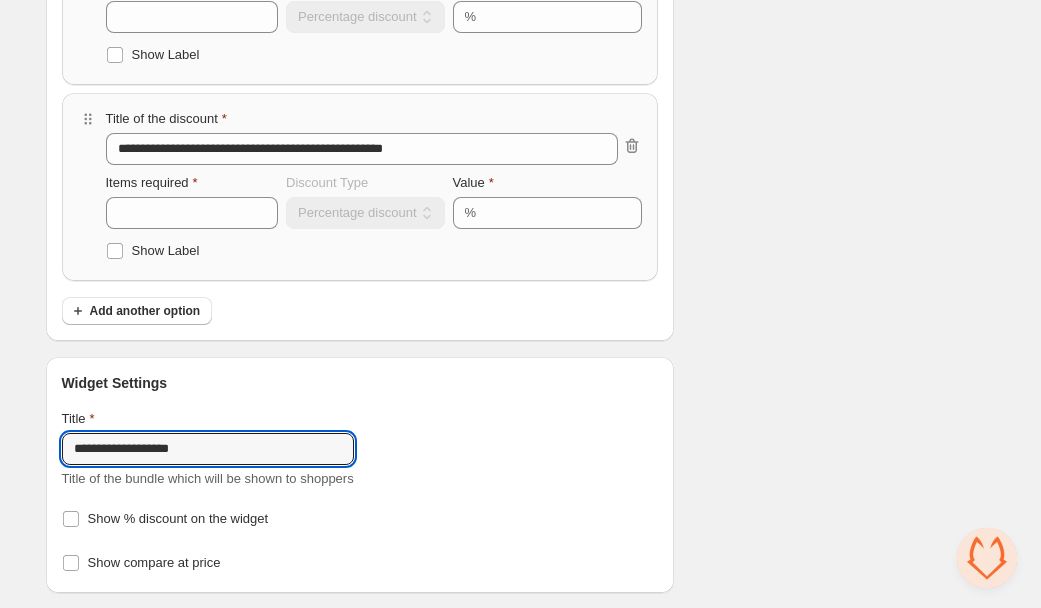 type on "**********" 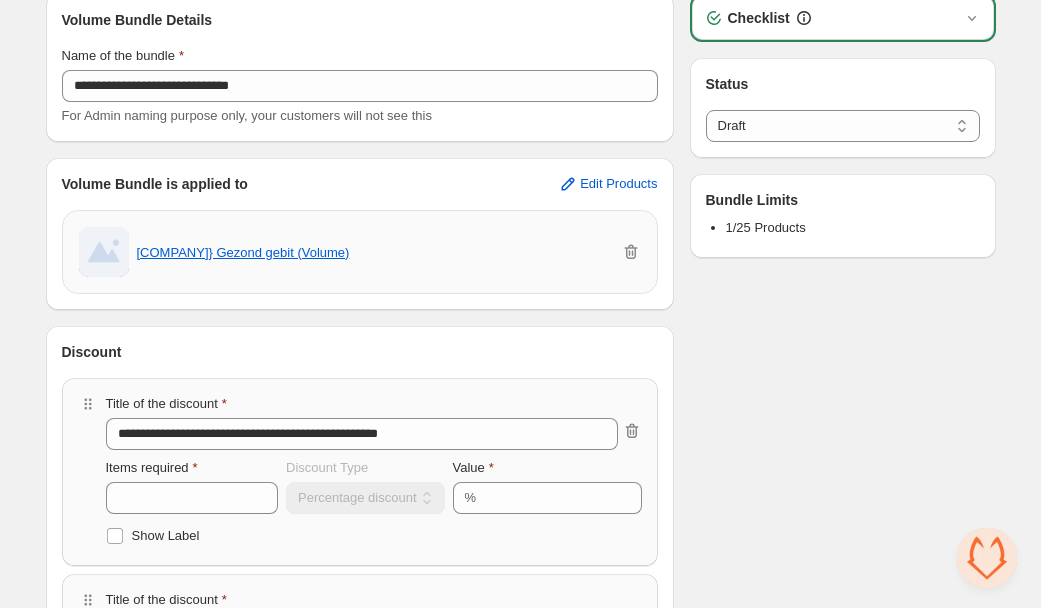 scroll, scrollTop: 0, scrollLeft: 0, axis: both 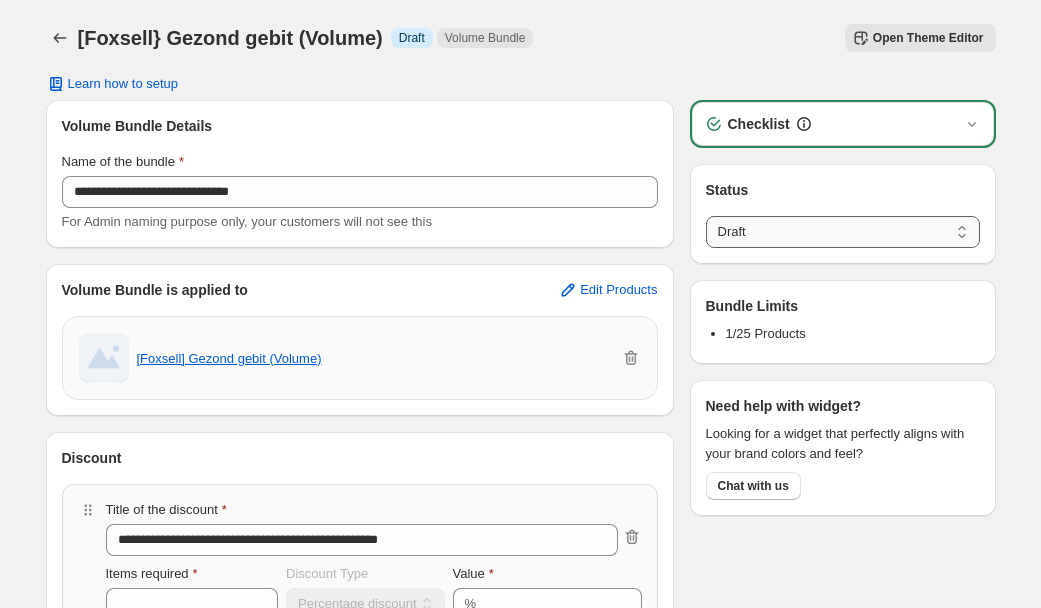 click on "****** *****" at bounding box center [843, 232] 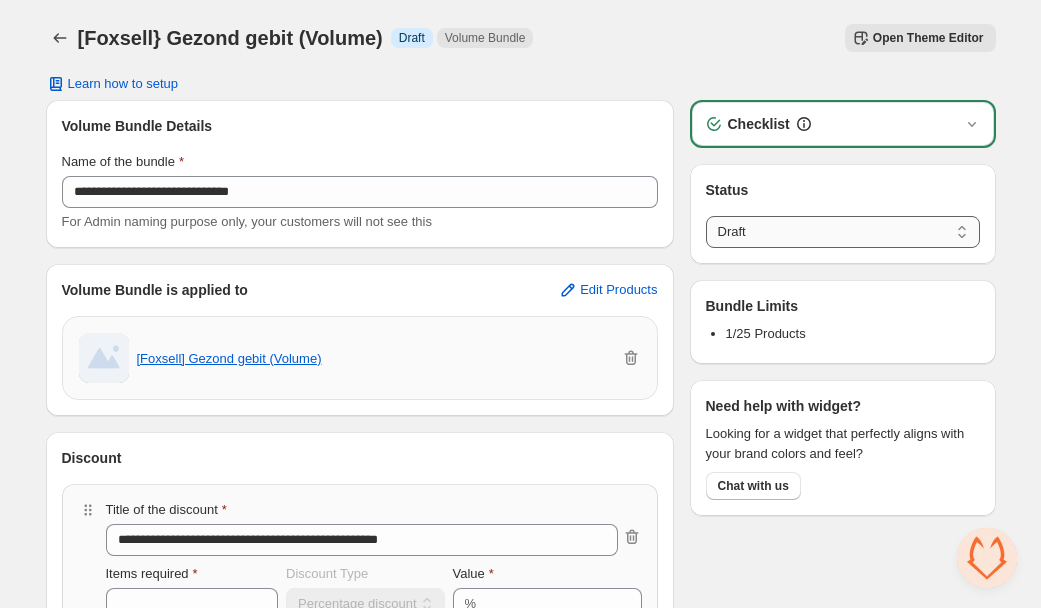 select on "******" 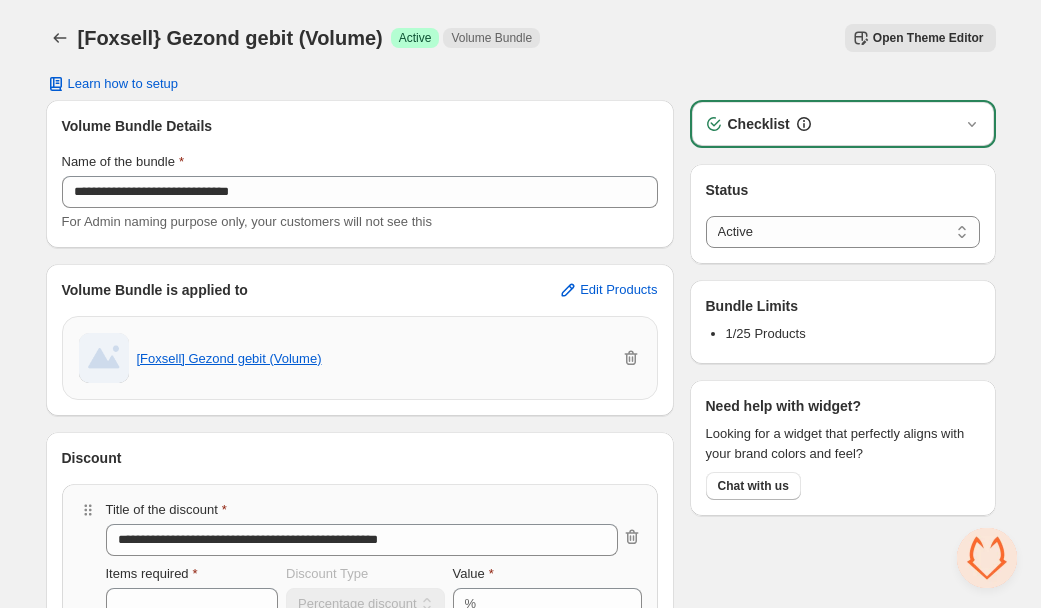click on "[Foxsell} Gezond gebit (Volume). This page is ready [Foxsell} Gezond gebit (Volume) Success Active Volume Bundle Open Theme Editor More actions Open Theme Editor" at bounding box center (521, 38) 